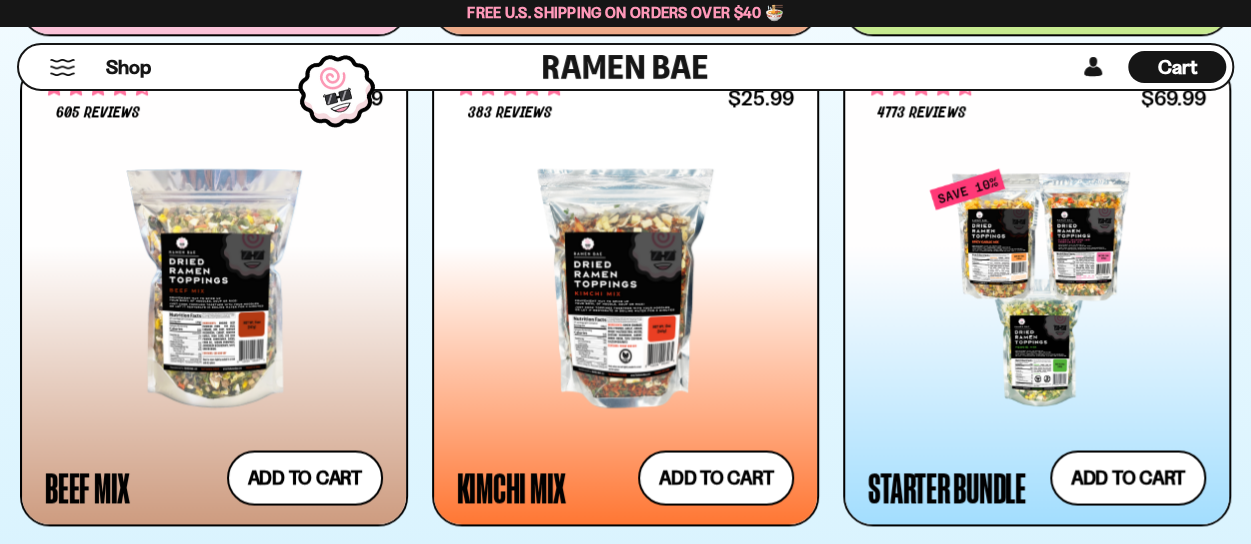 scroll, scrollTop: 1502, scrollLeft: 0, axis: vertical 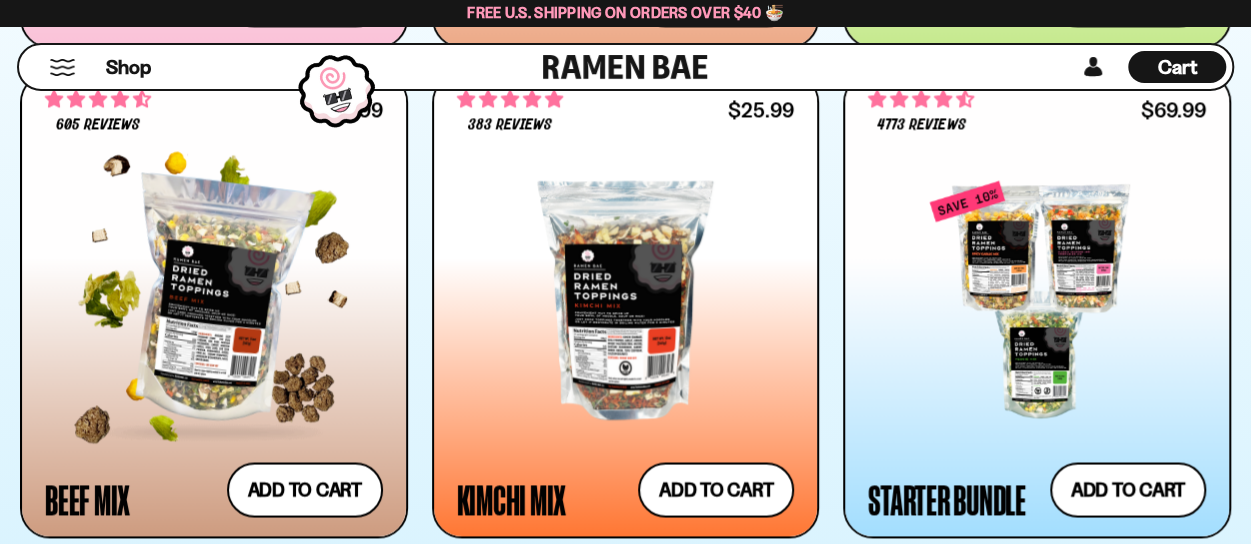click at bounding box center (214, 300) 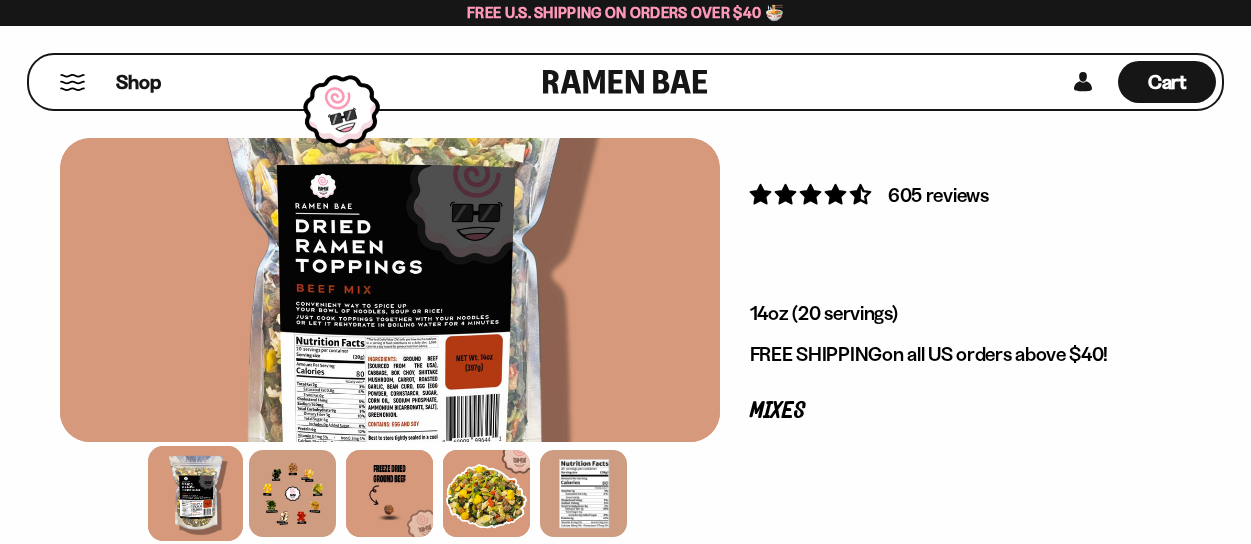 scroll, scrollTop: 0, scrollLeft: 0, axis: both 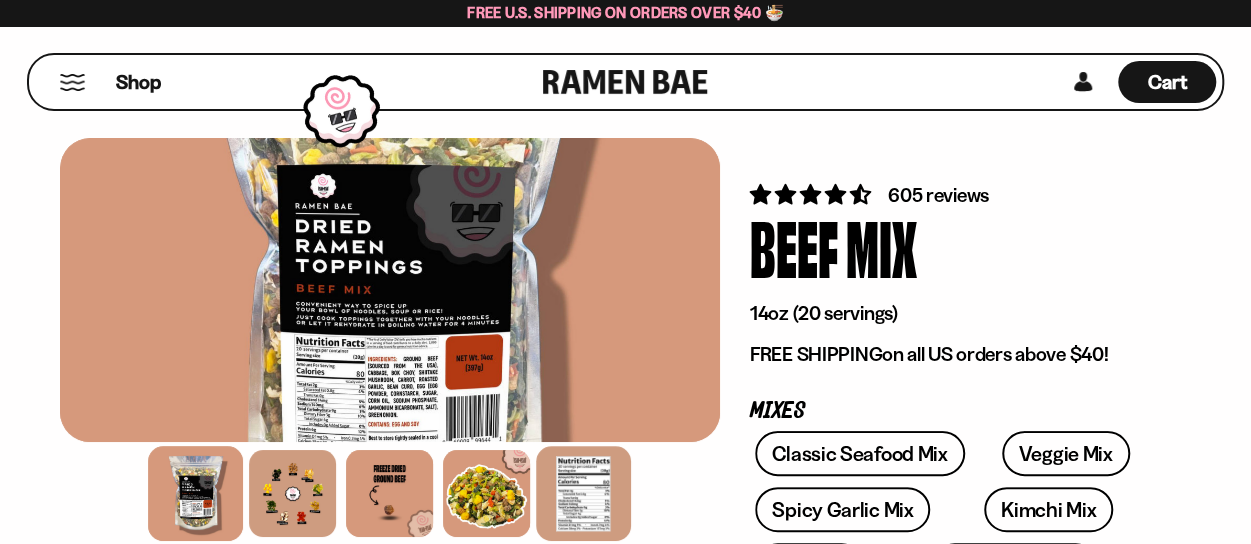 click at bounding box center [583, 493] 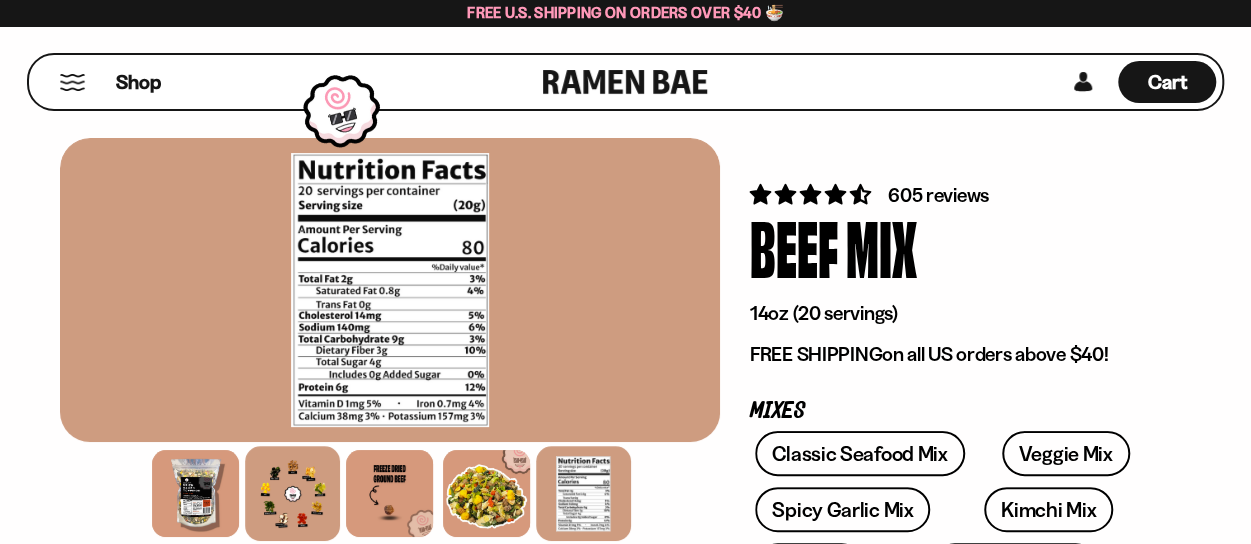 click at bounding box center [292, 493] 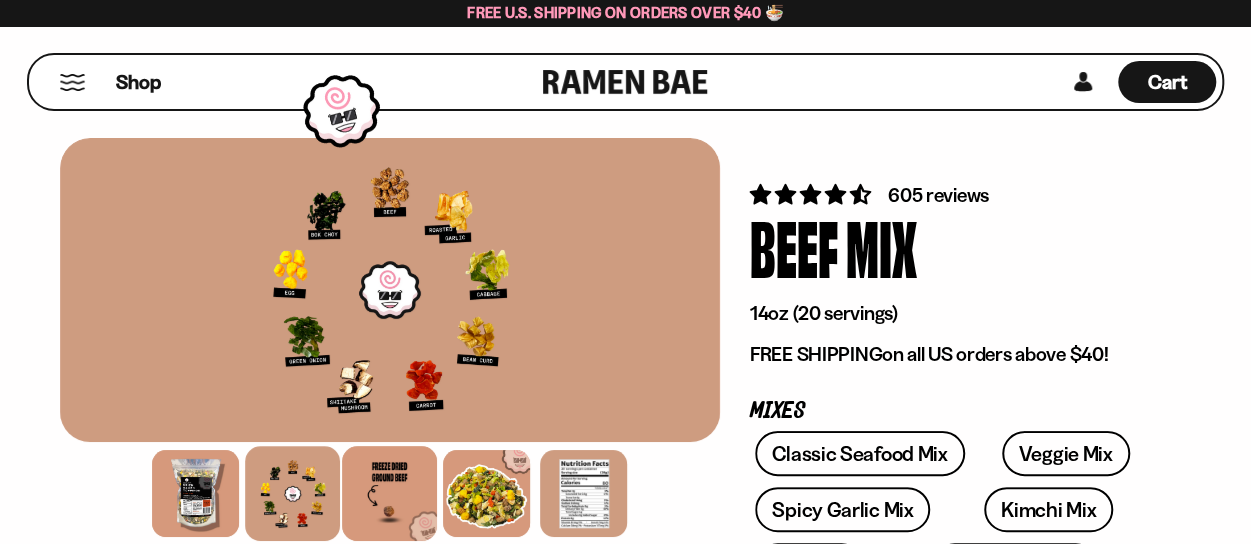 click at bounding box center (389, 493) 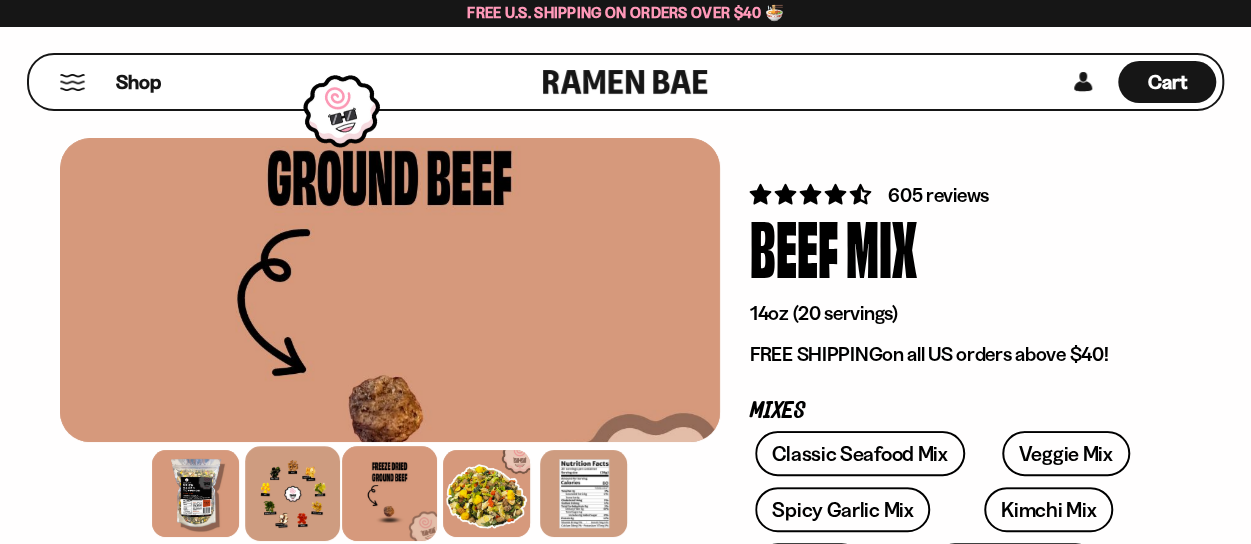 click at bounding box center (292, 493) 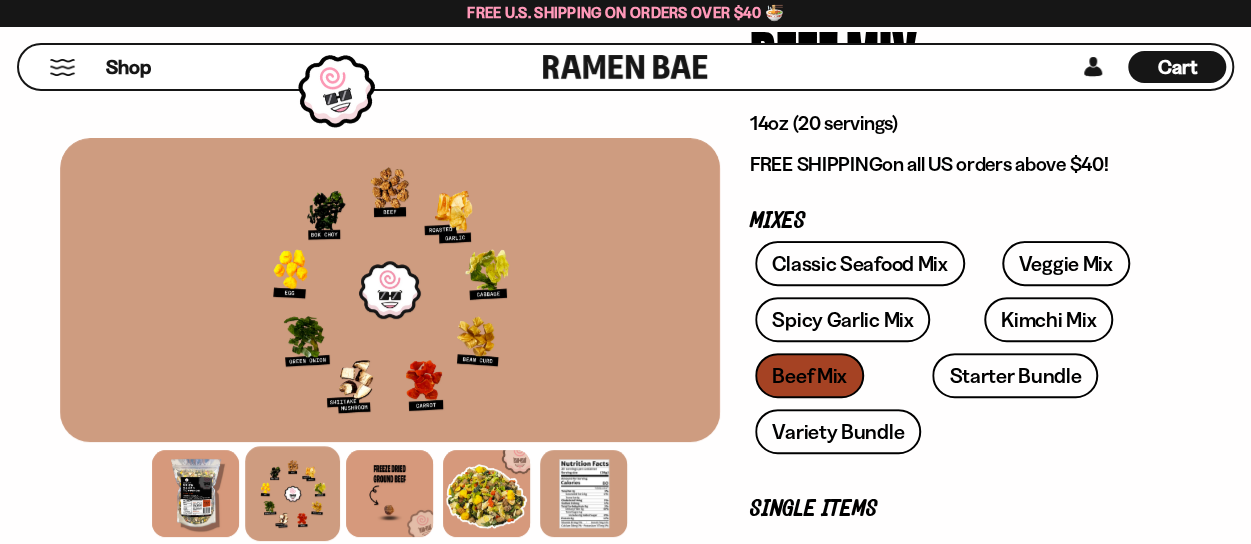 scroll, scrollTop: 300, scrollLeft: 0, axis: vertical 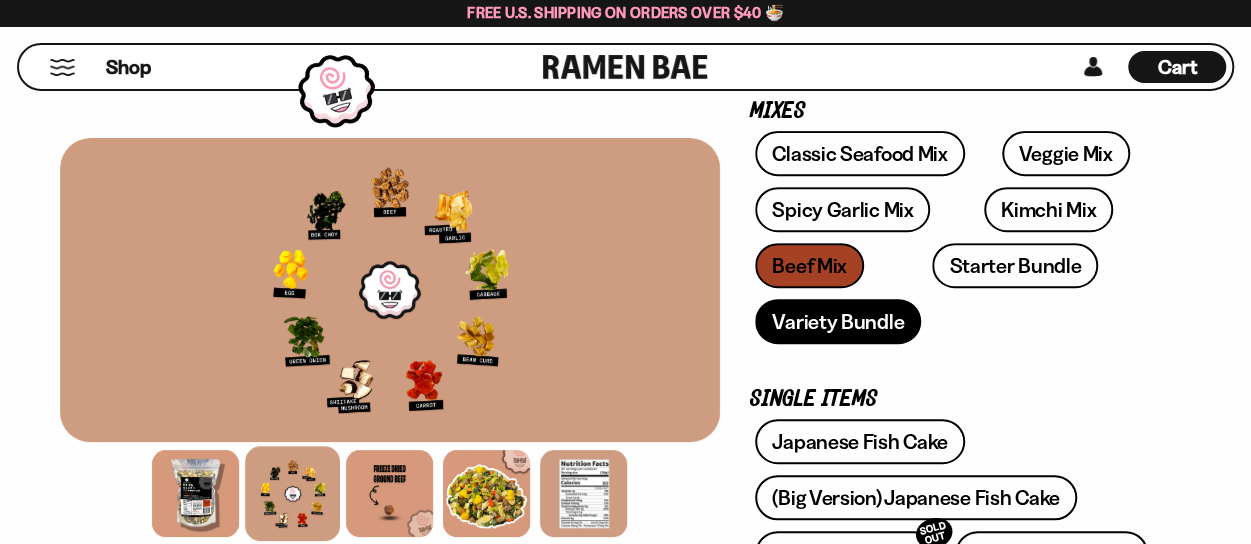 click on "Variety Bundle" at bounding box center (838, 321) 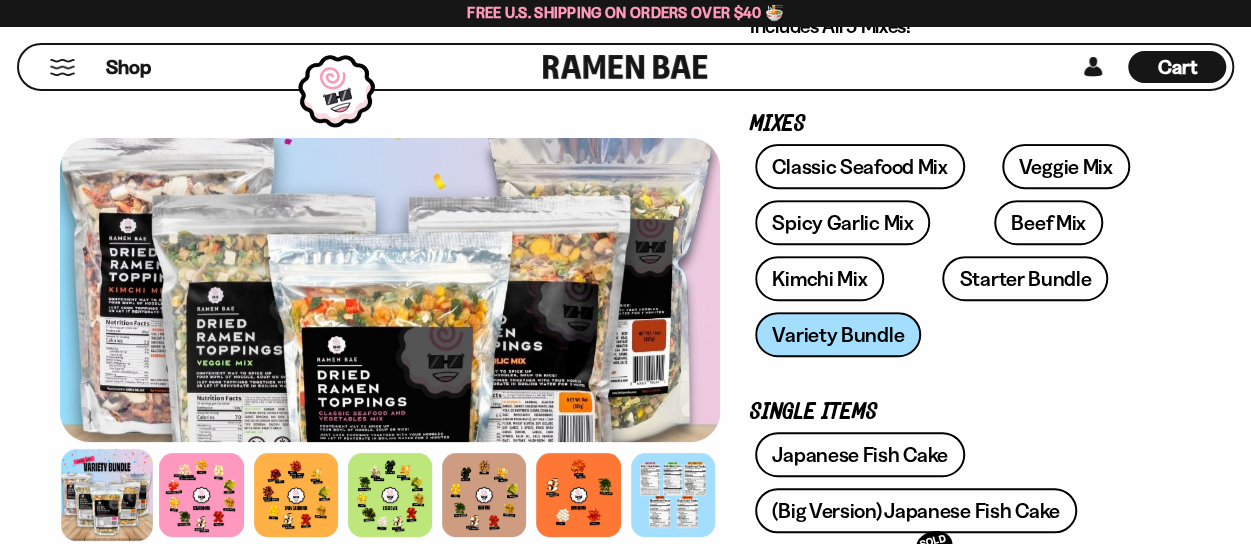 scroll, scrollTop: 200, scrollLeft: 0, axis: vertical 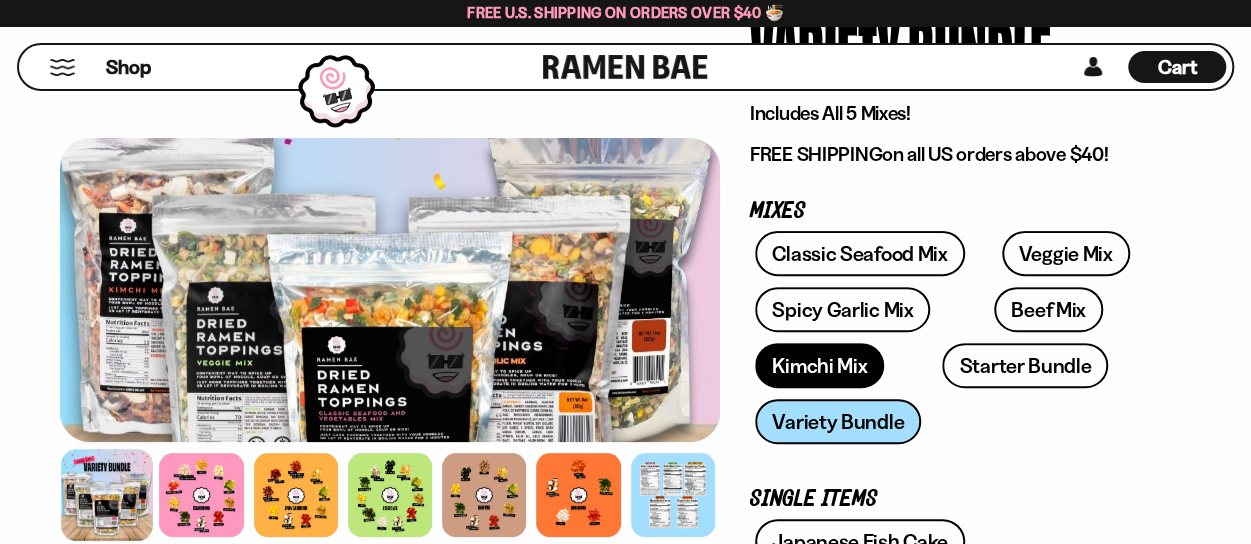 click on "Kimchi Mix" at bounding box center [819, 365] 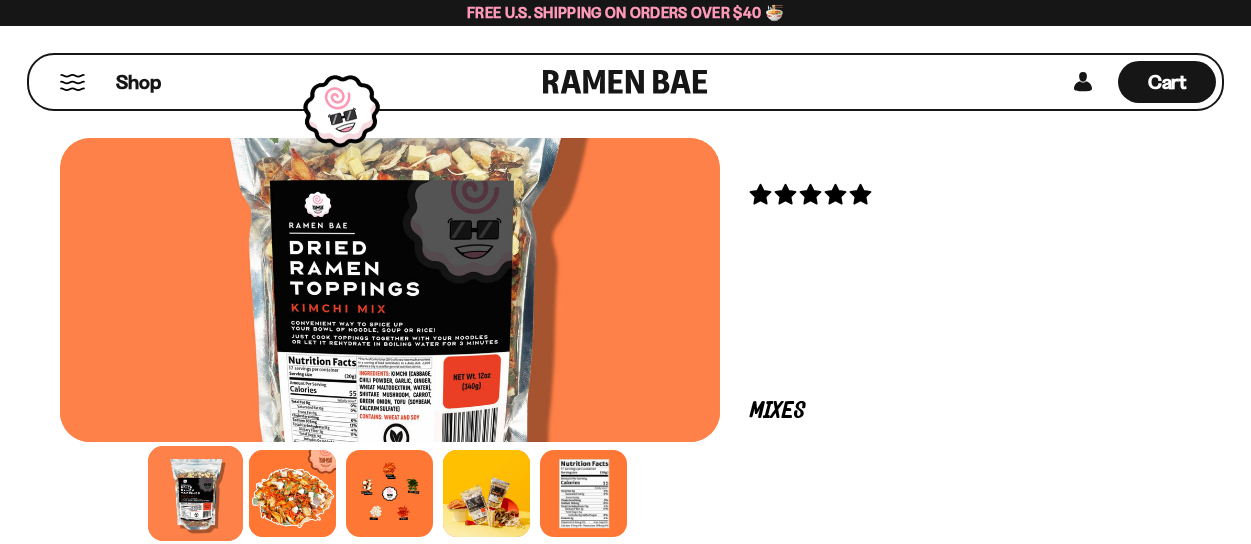 scroll, scrollTop: 0, scrollLeft: 0, axis: both 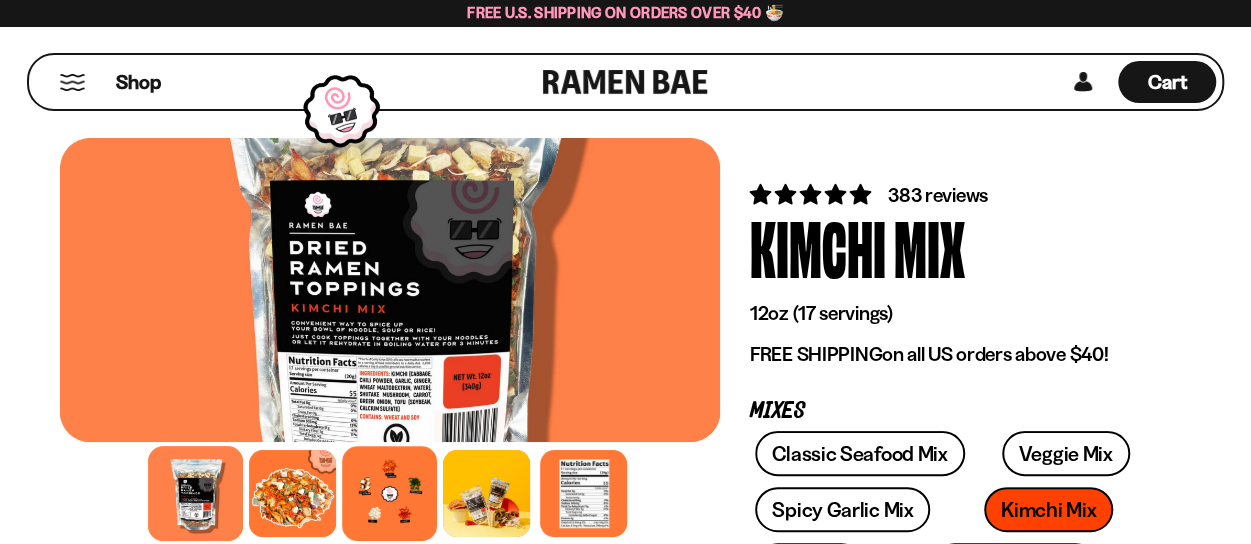 click at bounding box center [389, 493] 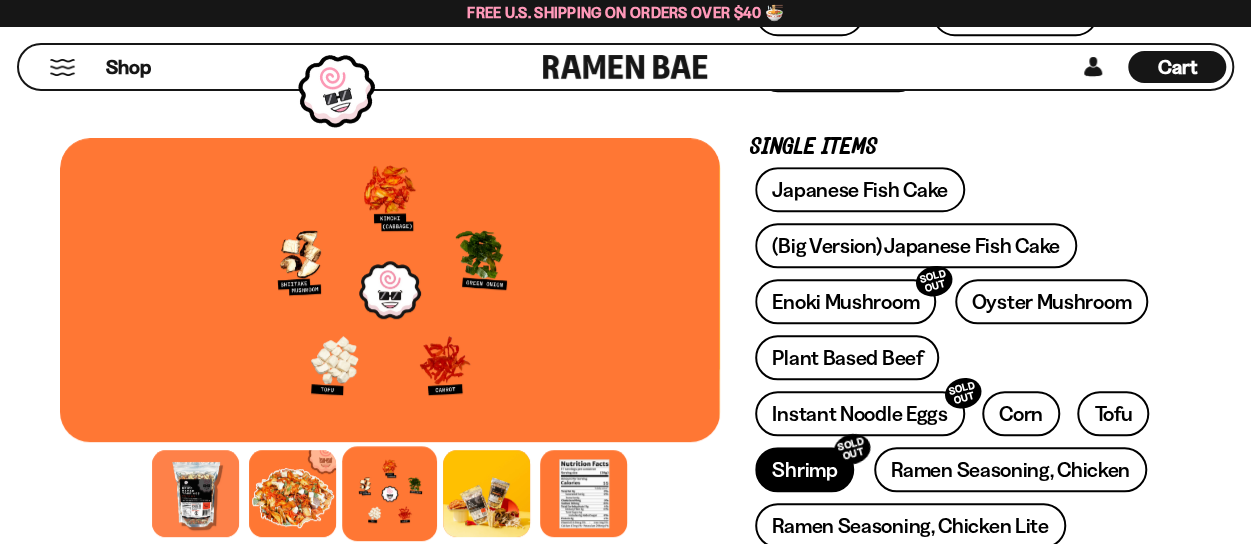 scroll, scrollTop: 600, scrollLeft: 0, axis: vertical 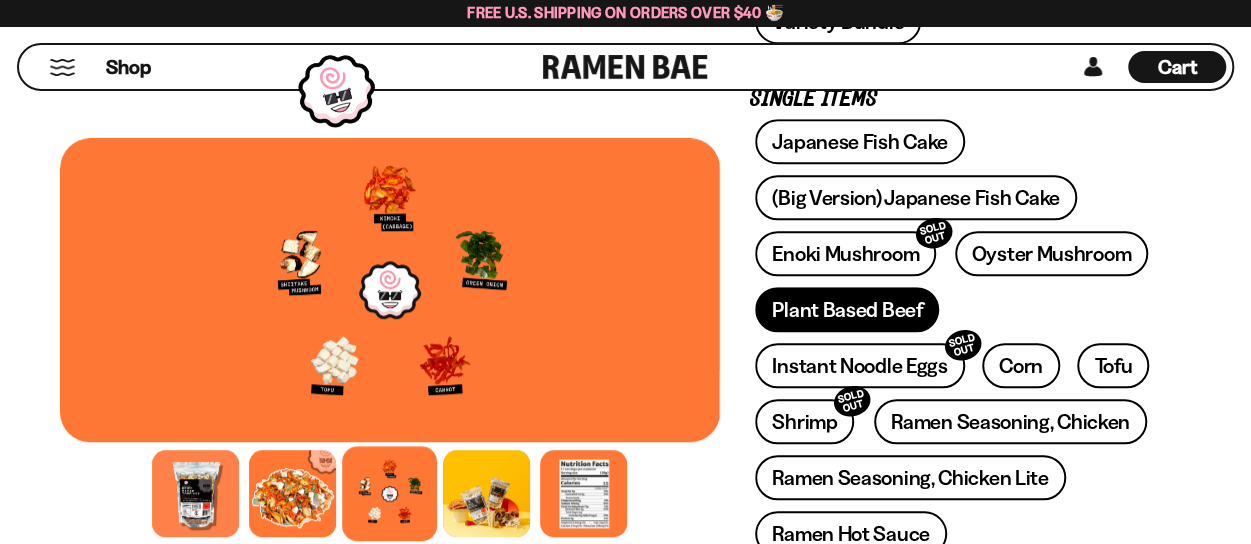click on "Plant Based Beef" at bounding box center (847, 309) 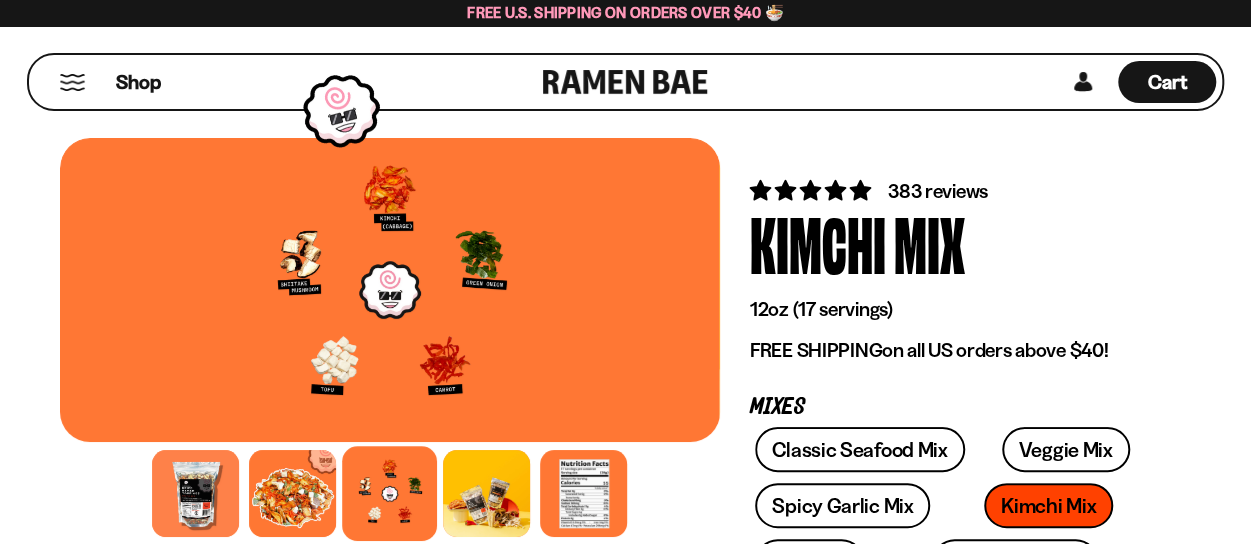 scroll, scrollTop: 0, scrollLeft: 0, axis: both 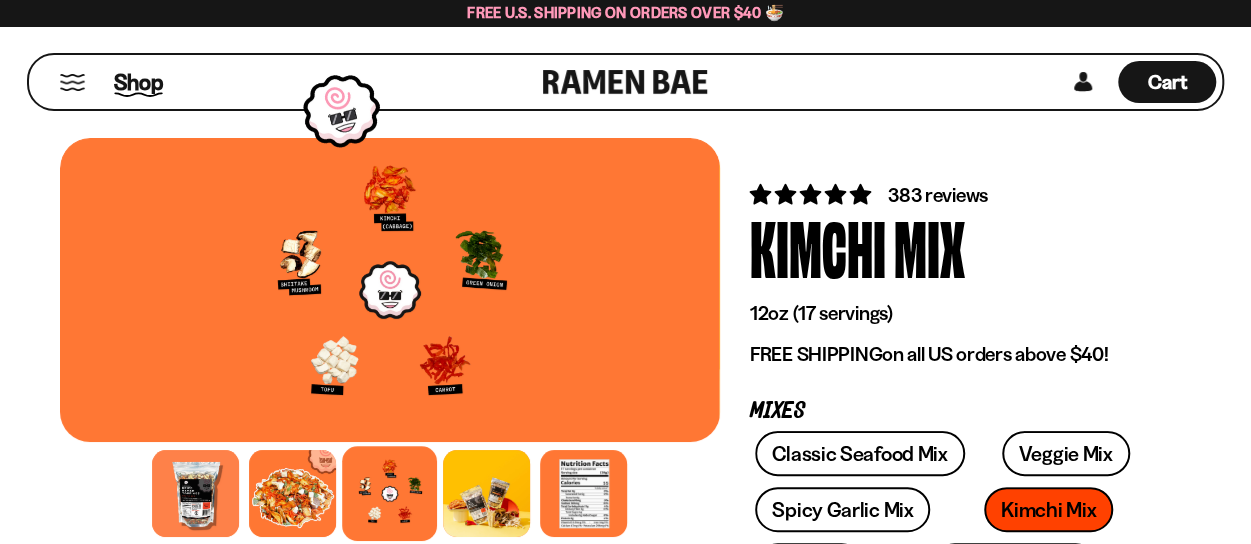 click on "Shop" at bounding box center (138, 82) 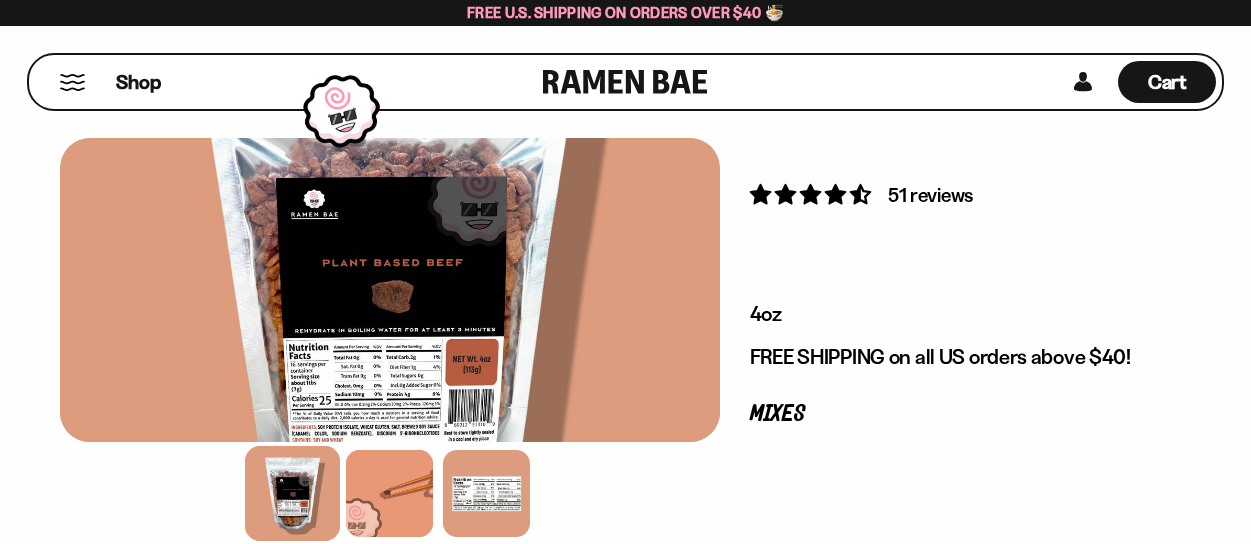 scroll, scrollTop: 0, scrollLeft: 0, axis: both 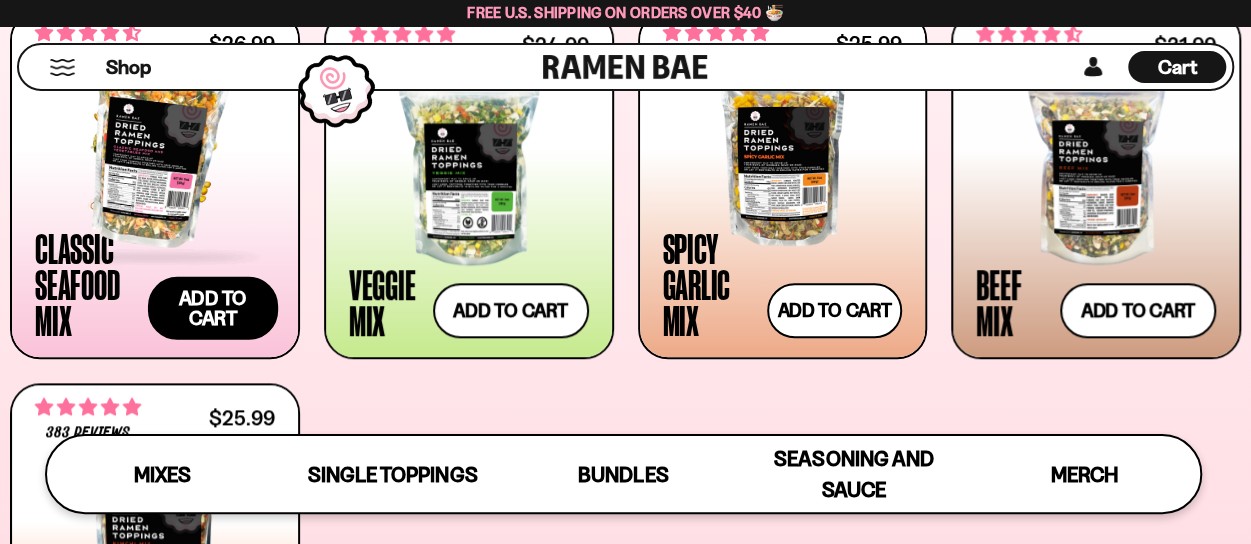 click on "Add to cart
Add
—
Regular price
$26.99
Regular price
Sale price
$26.99
Unit price
/
per" at bounding box center (213, 307) 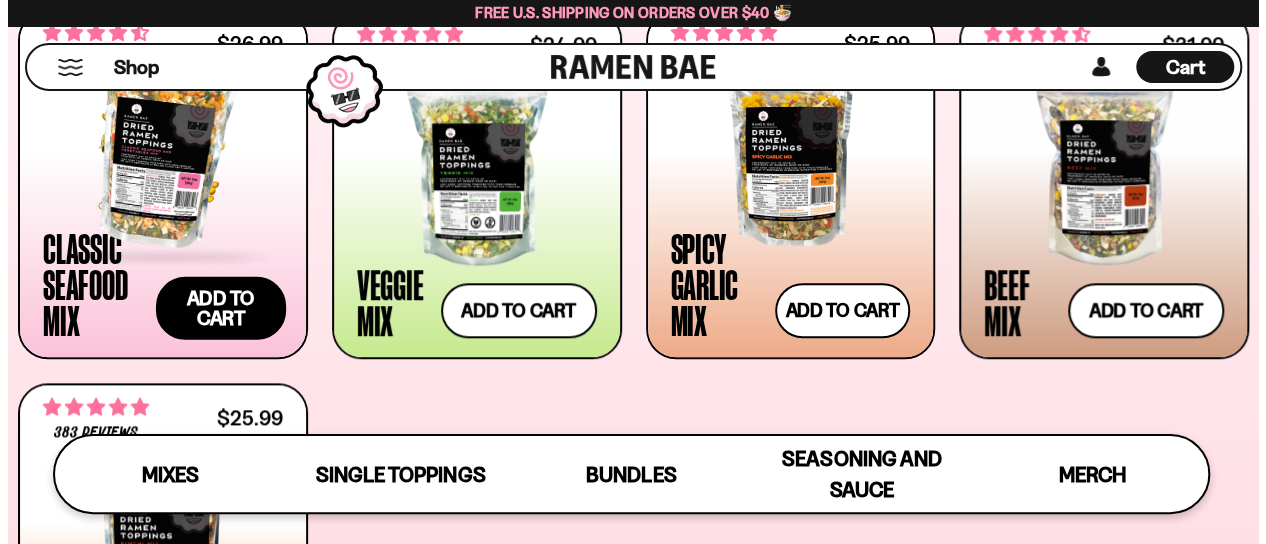 scroll, scrollTop: 803, scrollLeft: 0, axis: vertical 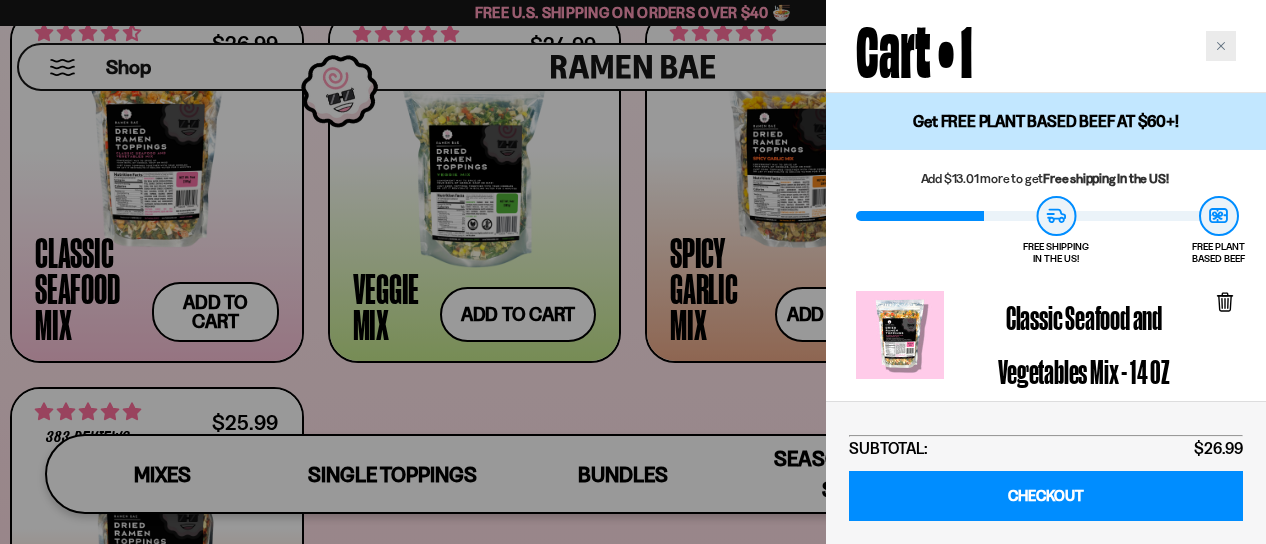 click 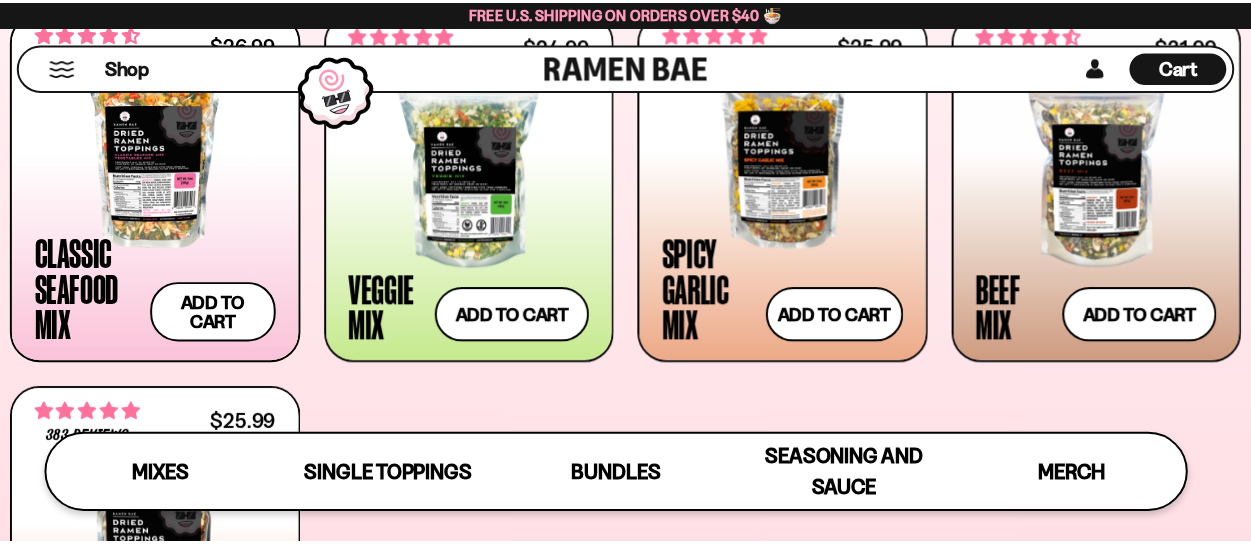 scroll, scrollTop: 800, scrollLeft: 0, axis: vertical 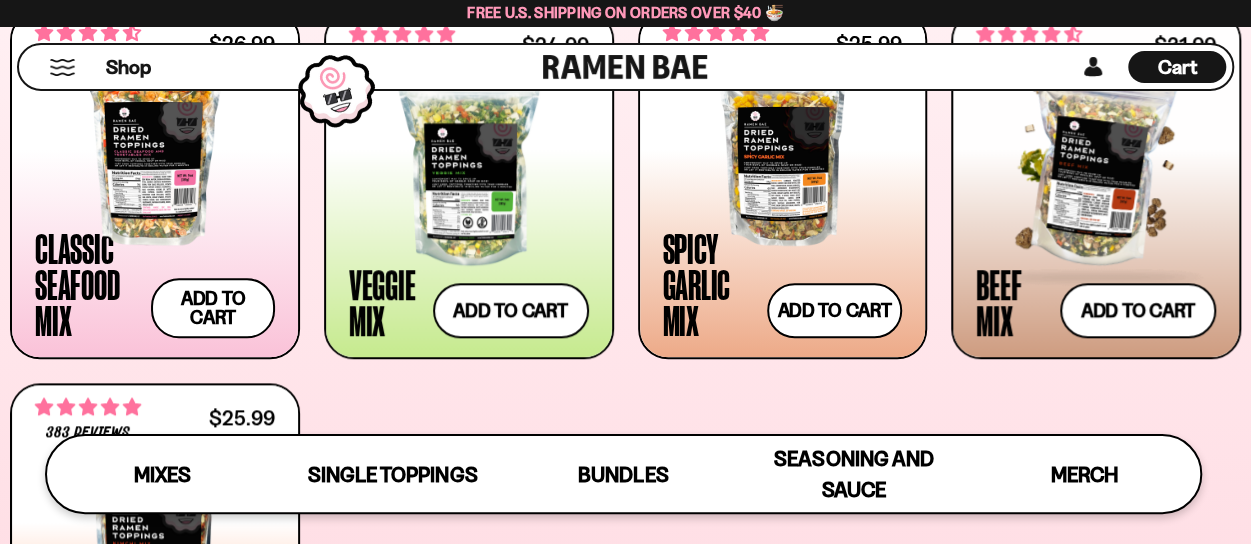 click at bounding box center [1096, 166] 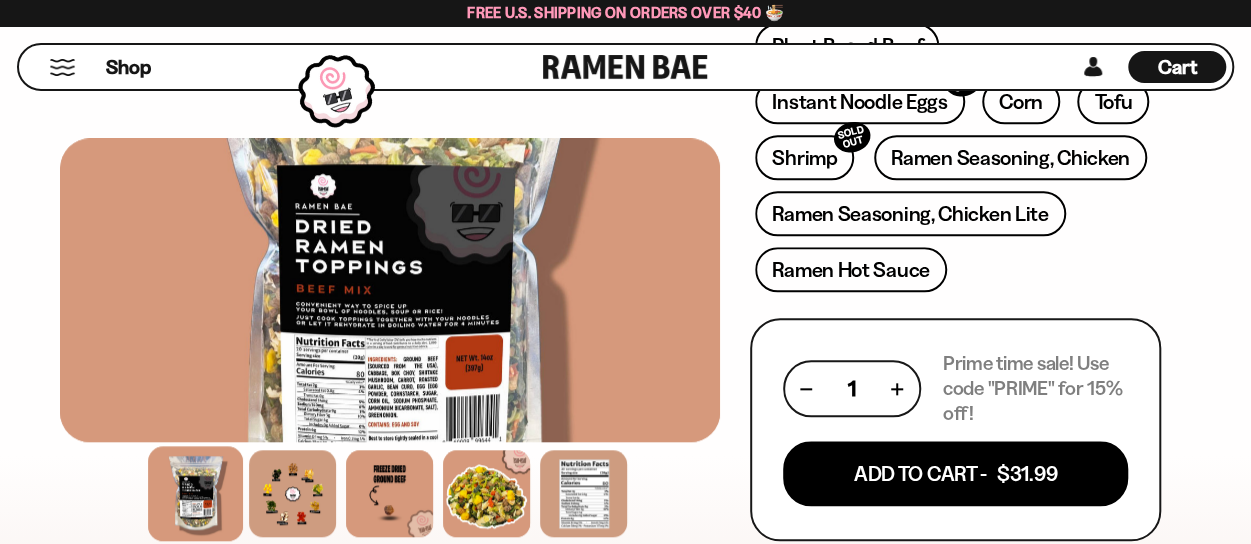 scroll, scrollTop: 1000, scrollLeft: 0, axis: vertical 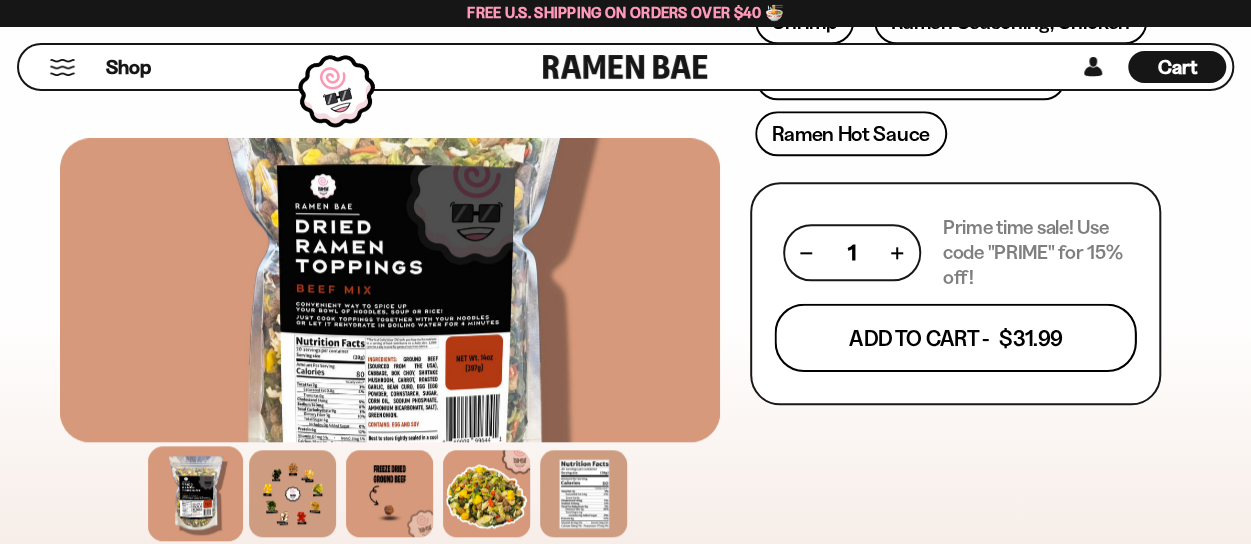 click on "Add To Cart -
$31.99" at bounding box center (955, 338) 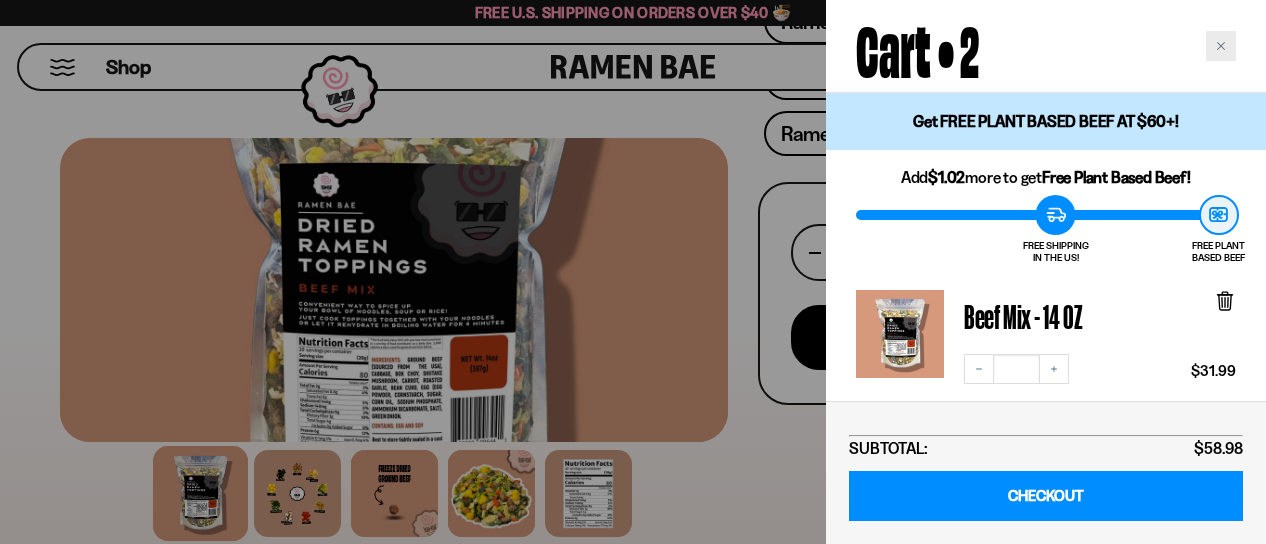click 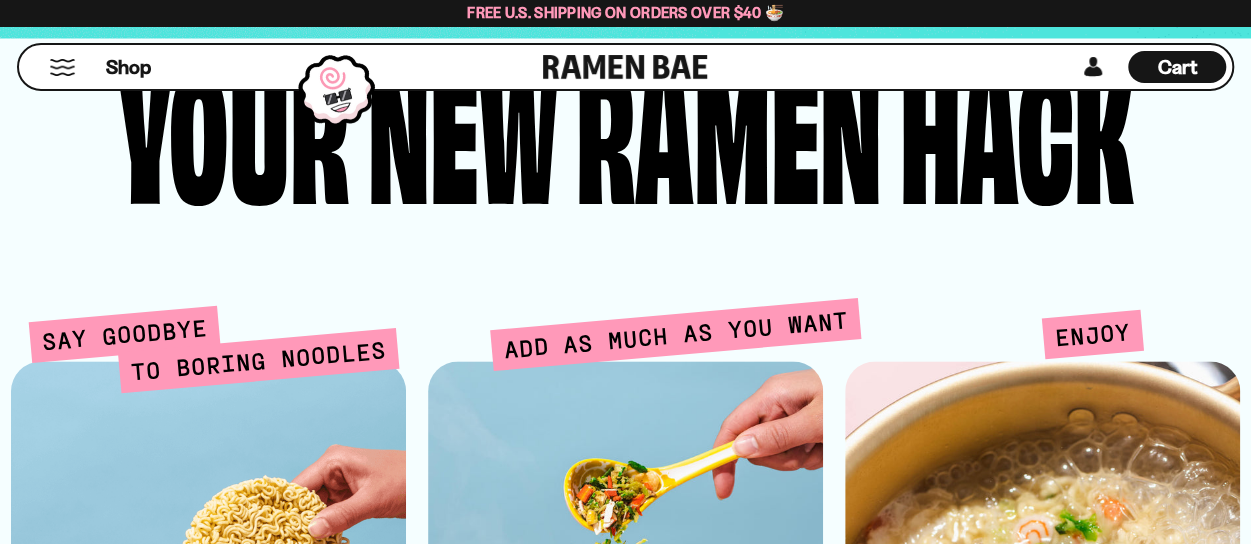scroll, scrollTop: 4900, scrollLeft: 0, axis: vertical 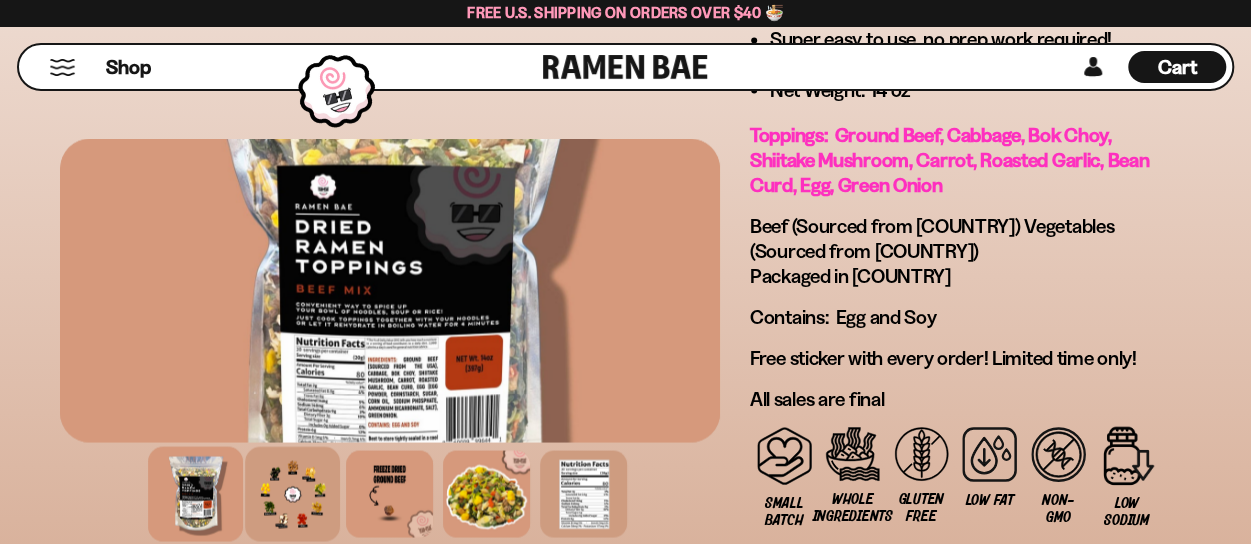 click at bounding box center (292, 493) 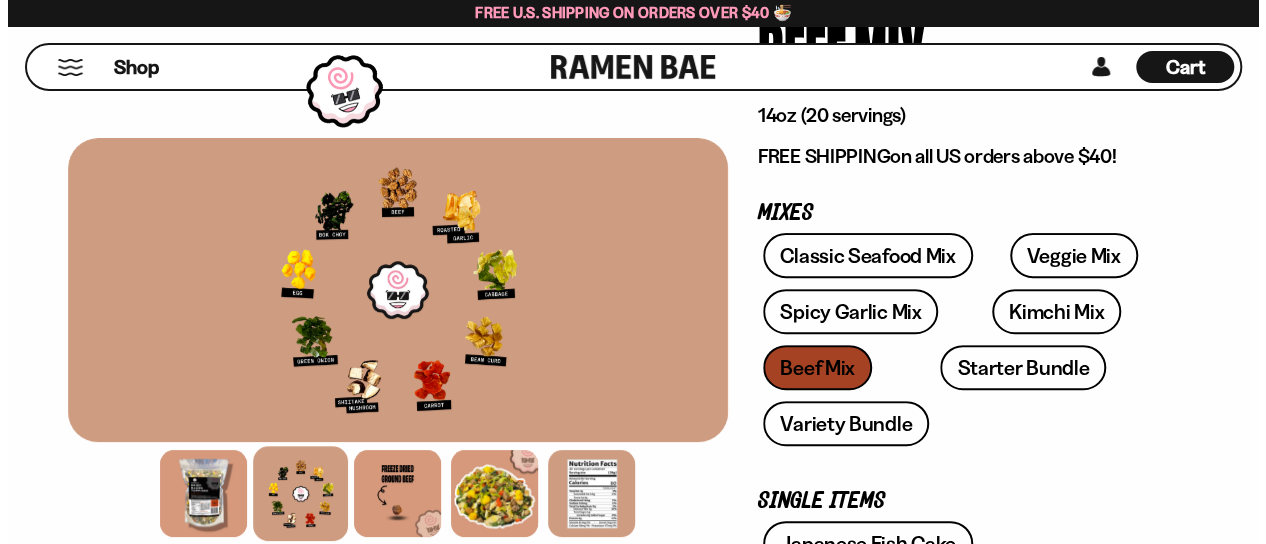 scroll, scrollTop: 0, scrollLeft: 0, axis: both 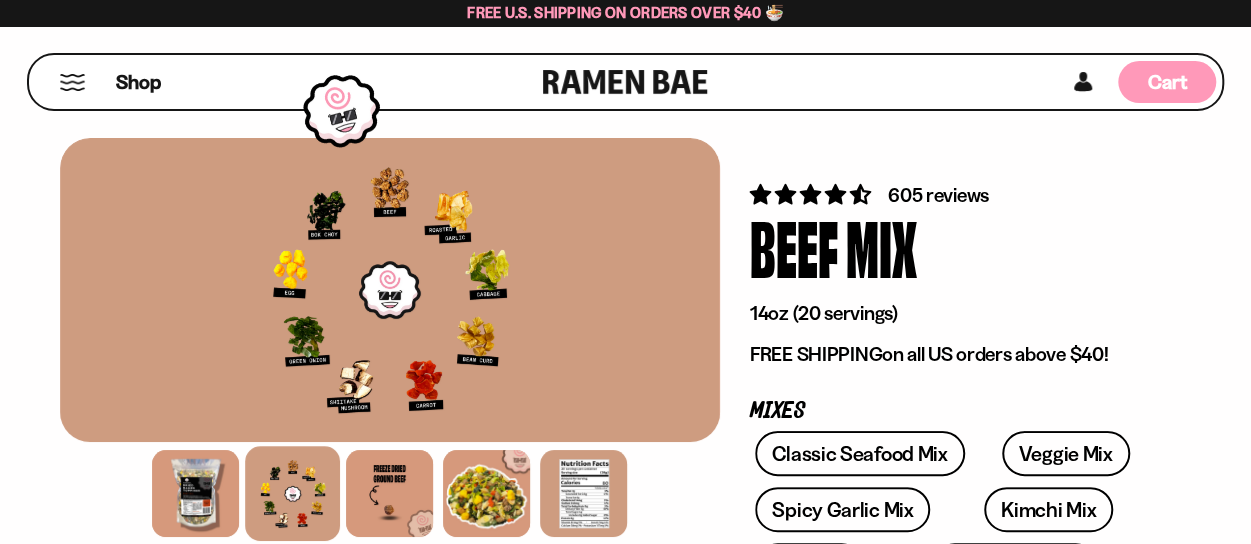 click on "Cart
D0381C2F-513E-4F90-8A41-6F0A75DCBAAA" at bounding box center (1167, 82) 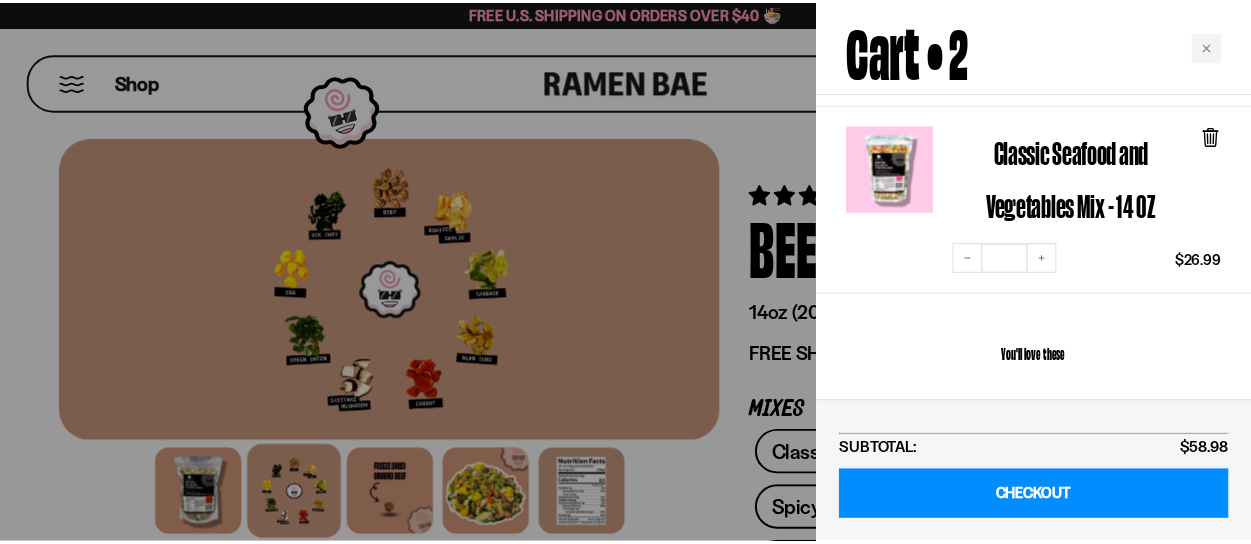 scroll, scrollTop: 0, scrollLeft: 0, axis: both 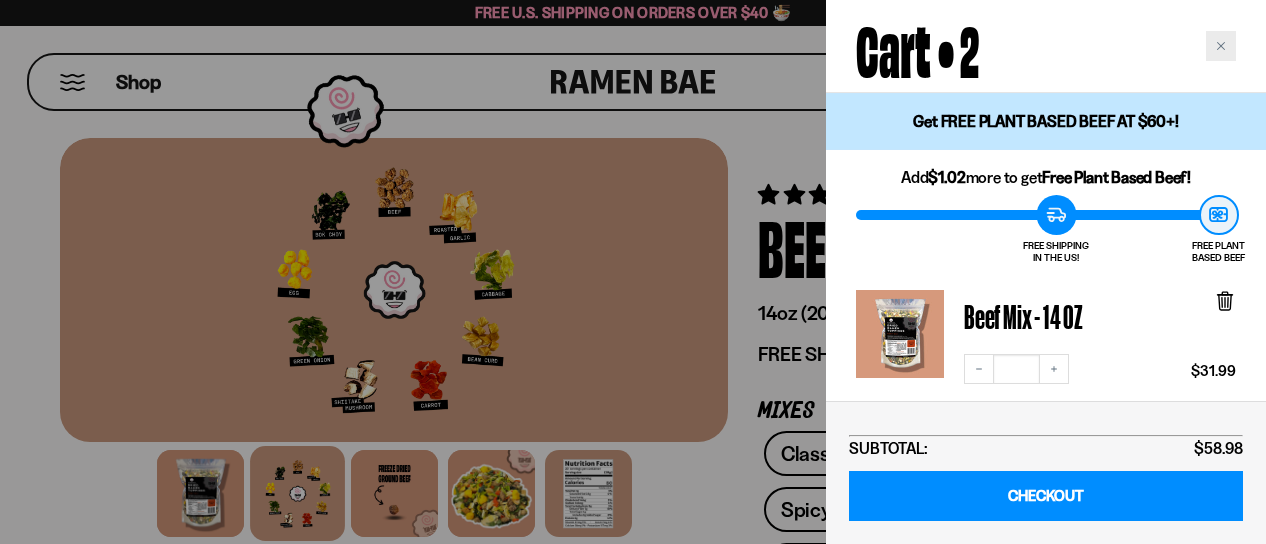 click 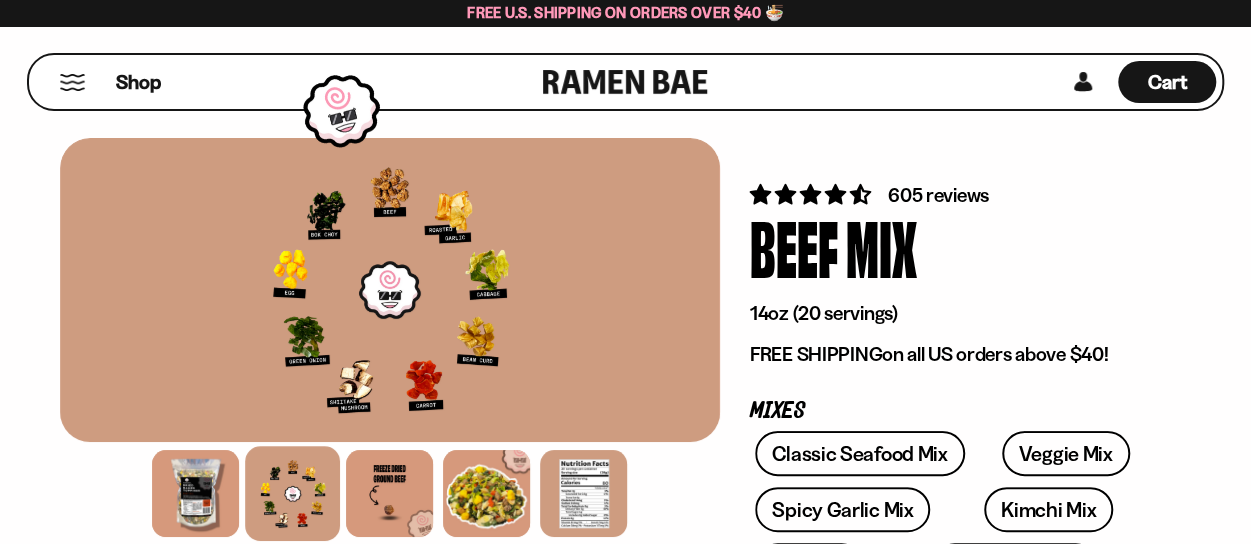 click at bounding box center [72, 82] 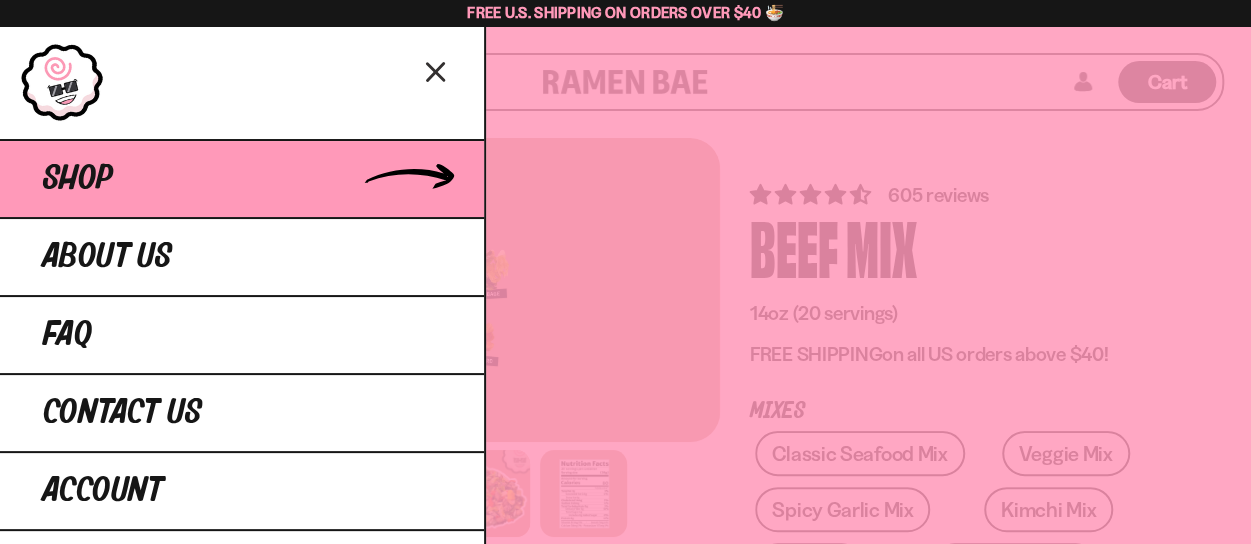 click on "Shop" at bounding box center [78, 179] 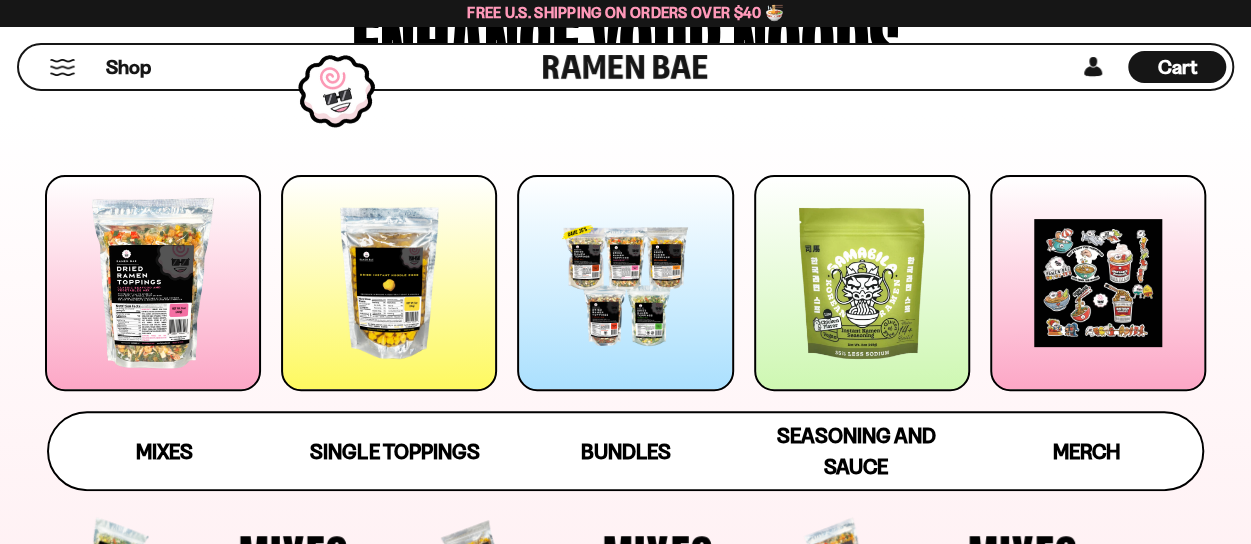 scroll, scrollTop: 200, scrollLeft: 0, axis: vertical 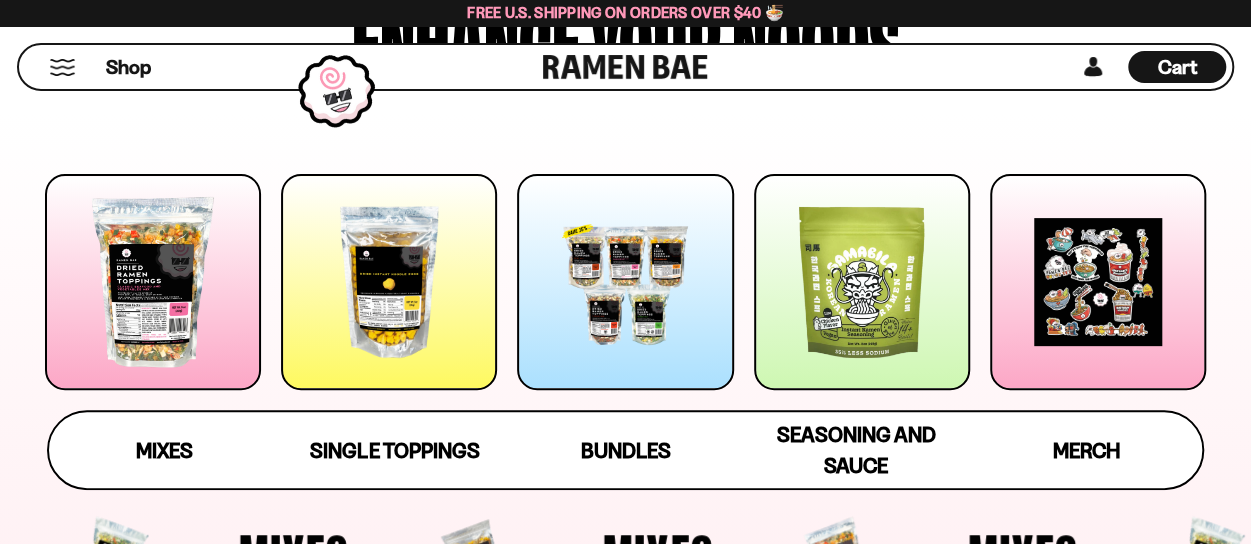 click at bounding box center [862, 282] 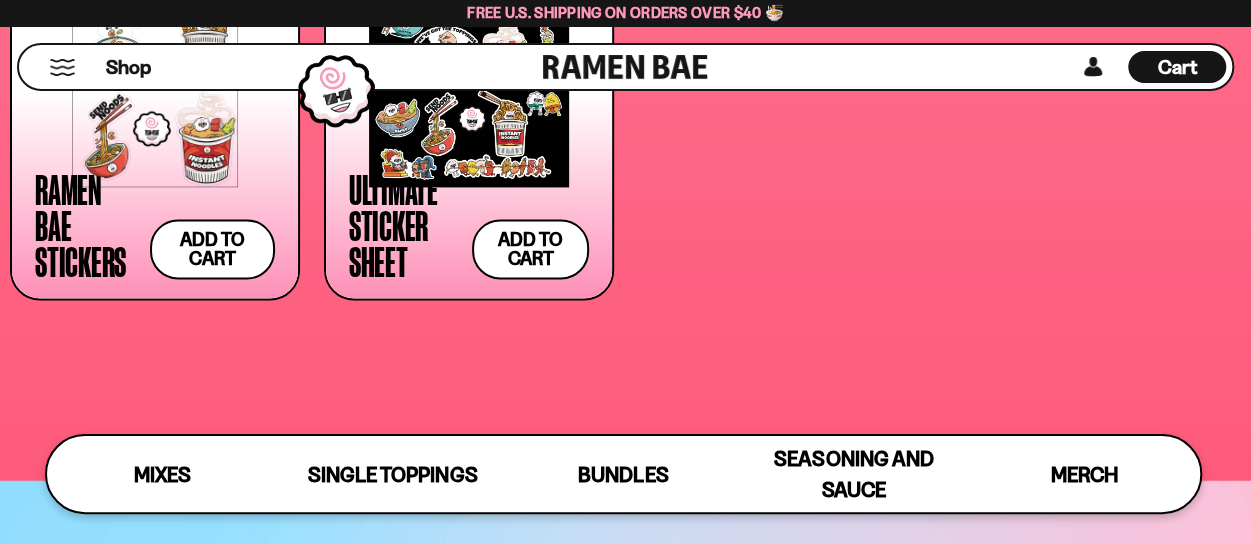 scroll, scrollTop: 5292, scrollLeft: 0, axis: vertical 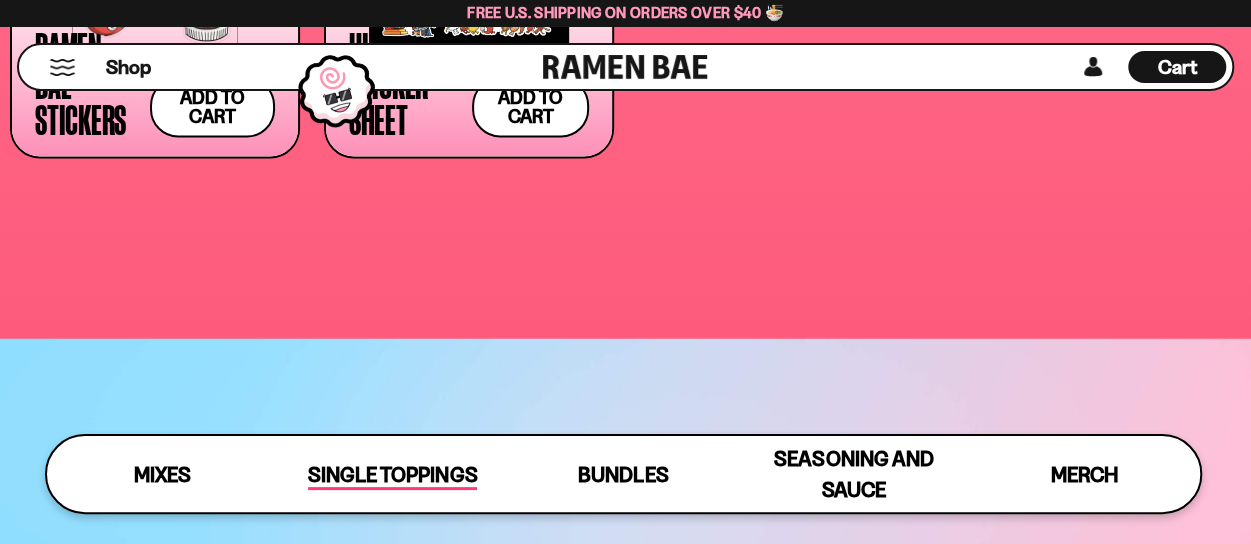 click on "Single Toppings" at bounding box center [392, 476] 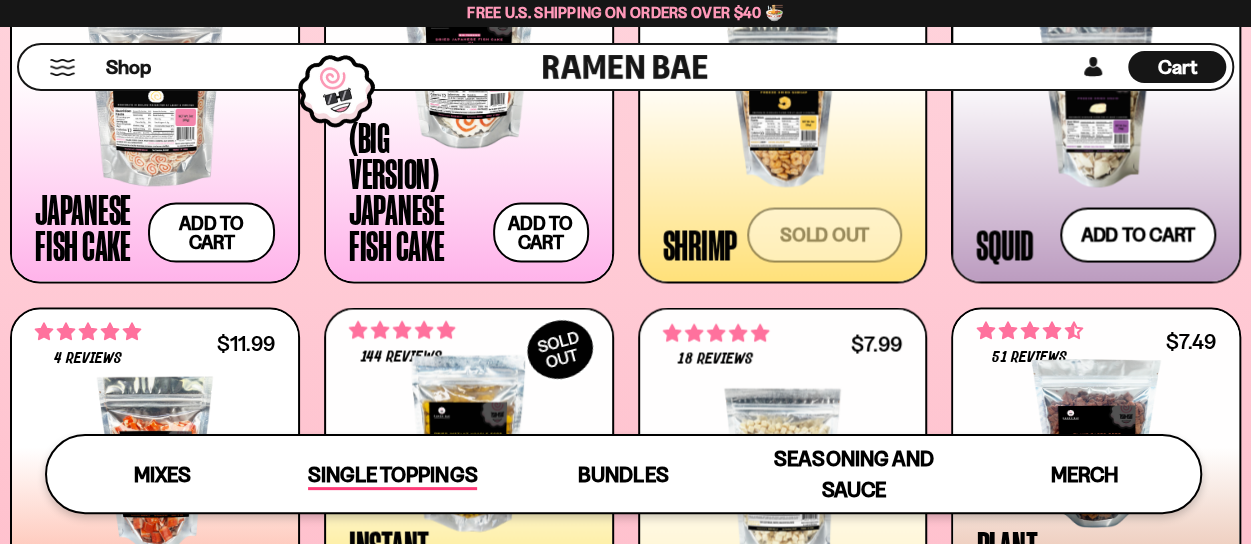 scroll, scrollTop: 1676, scrollLeft: 0, axis: vertical 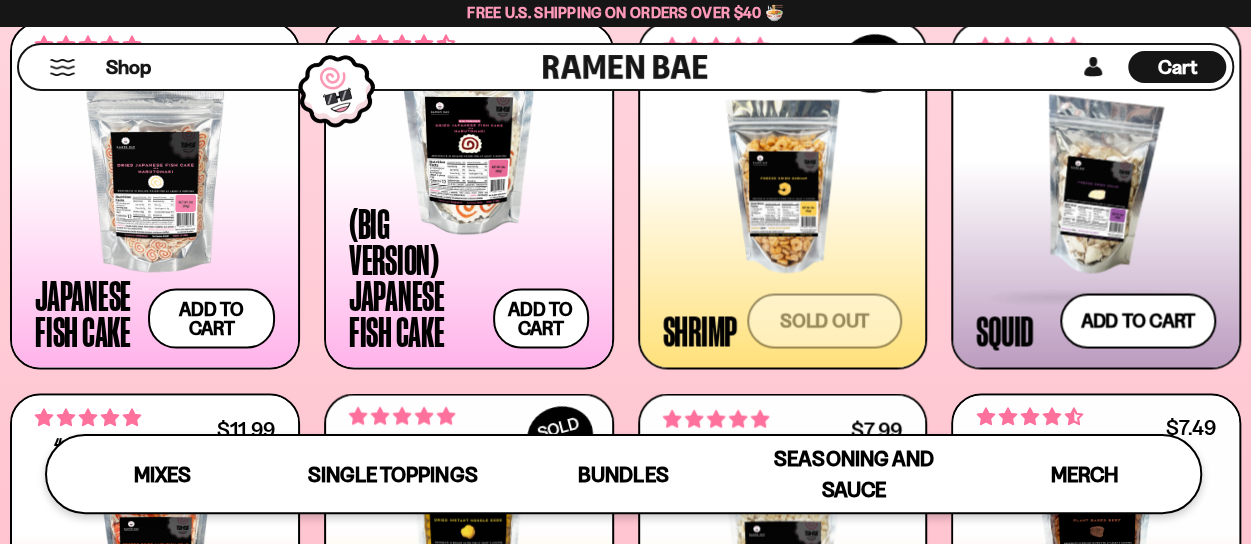 click at bounding box center (1096, 186) 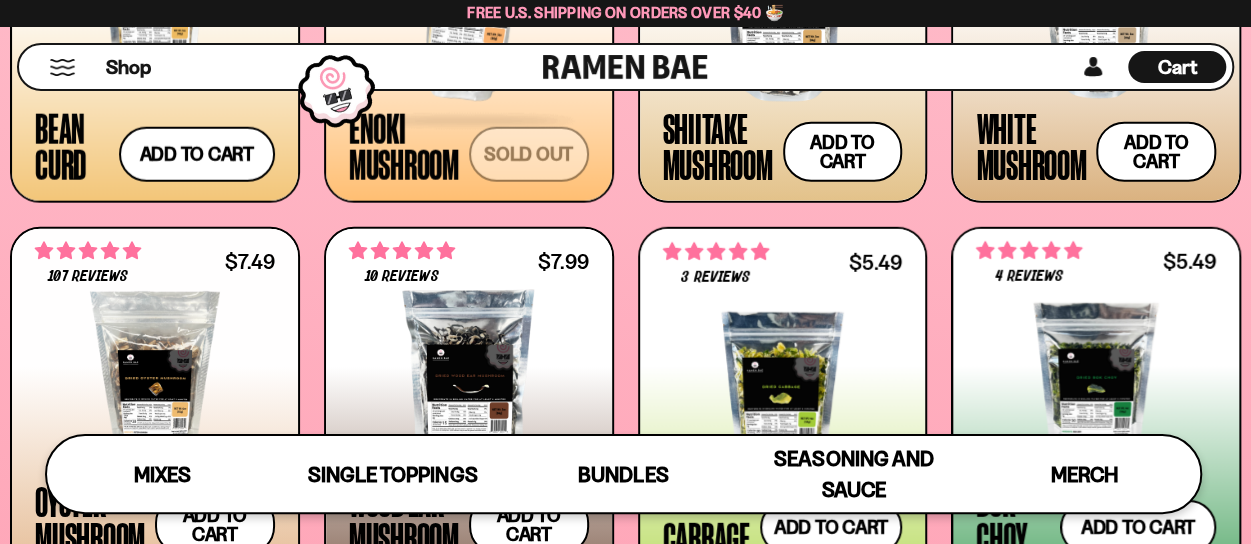 scroll, scrollTop: 2764, scrollLeft: 0, axis: vertical 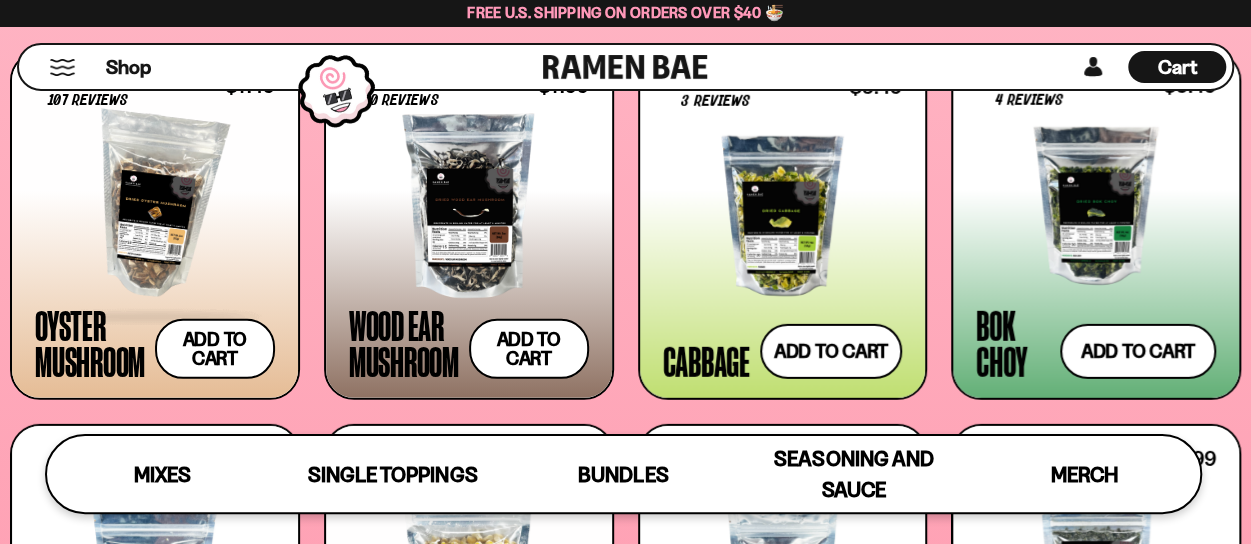 click at bounding box center [155, 206] 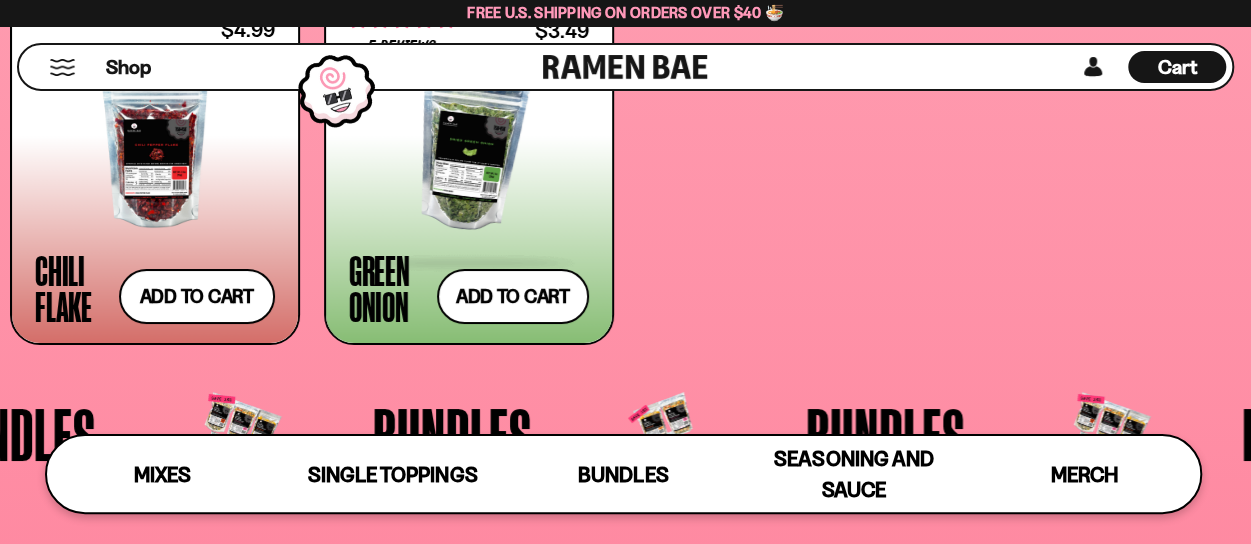 scroll, scrollTop: 3464, scrollLeft: 0, axis: vertical 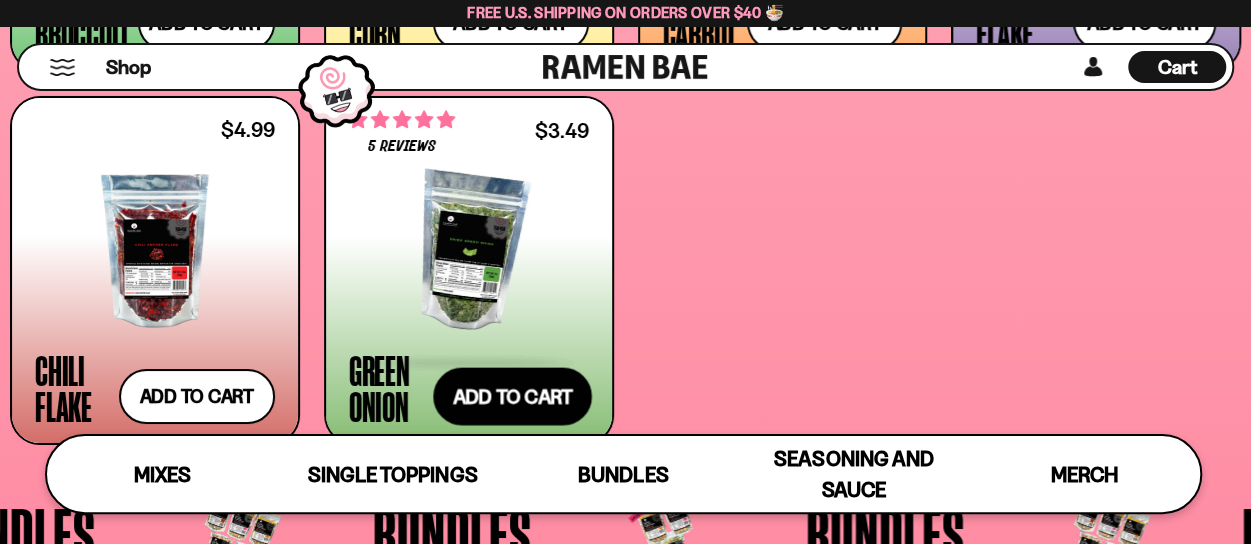 click on "Add to cart
Add
—
Regular price
$3.49
Regular price
Sale price
$3.49
Unit price
/
per" at bounding box center [512, 397] 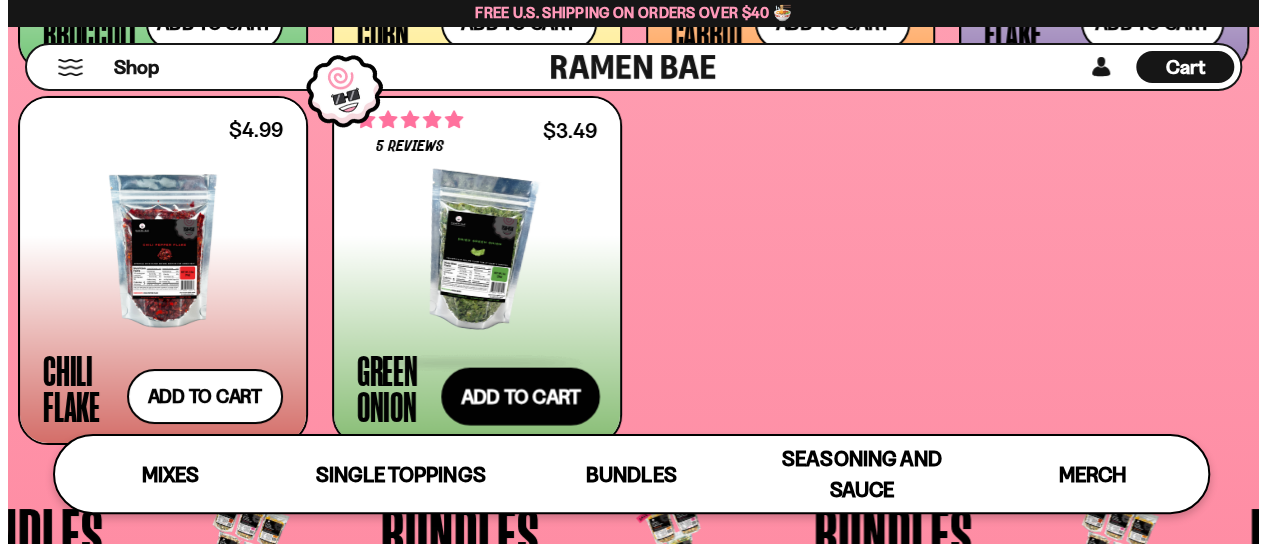scroll, scrollTop: 3496, scrollLeft: 0, axis: vertical 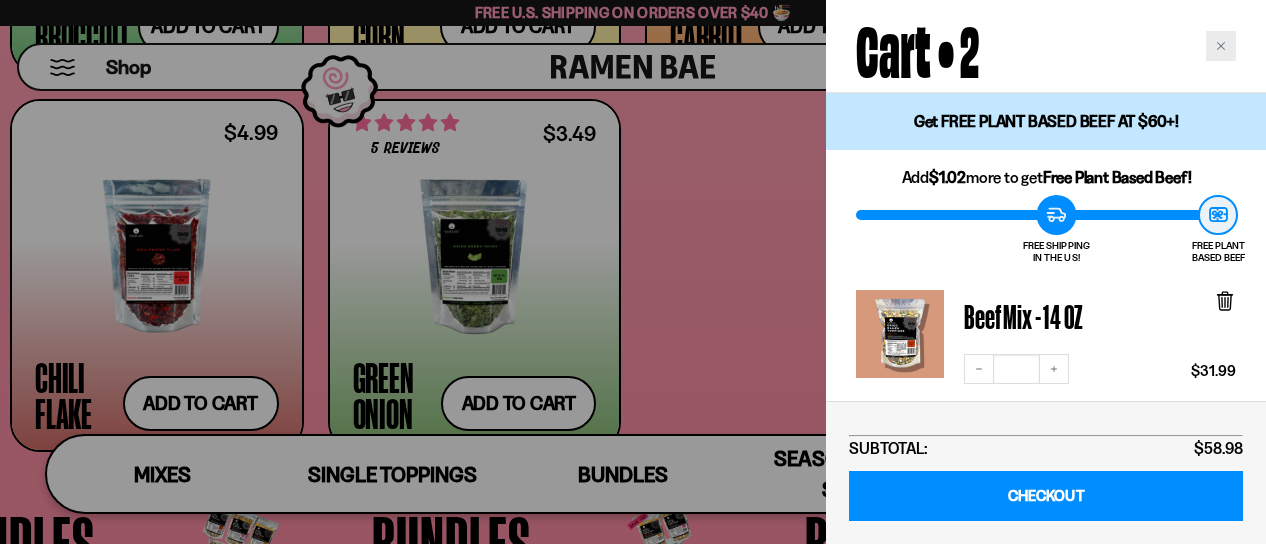 click 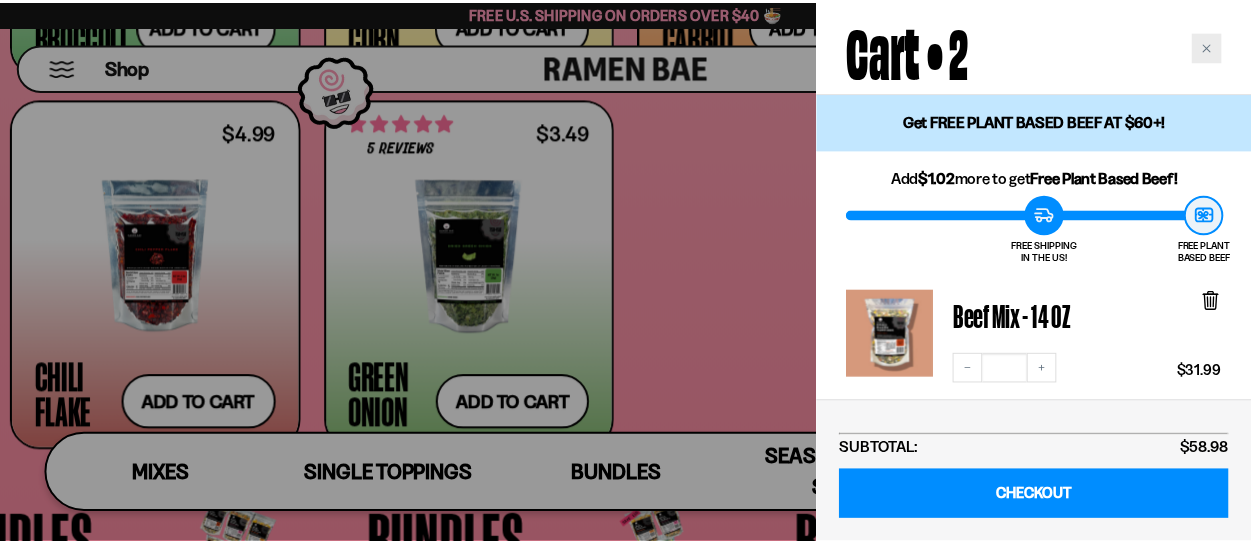 scroll, scrollTop: 3465, scrollLeft: 0, axis: vertical 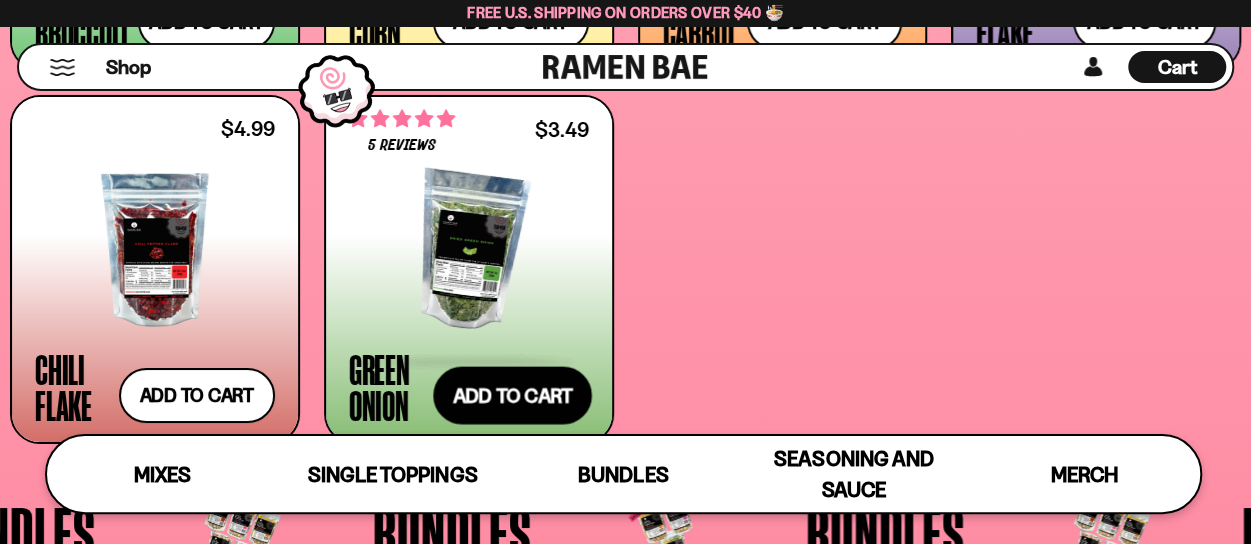 click on "Add to cart
Add
—
Regular price
$3.49
Regular price
Sale price
$3.49
Unit price
/
per" at bounding box center (512, 396) 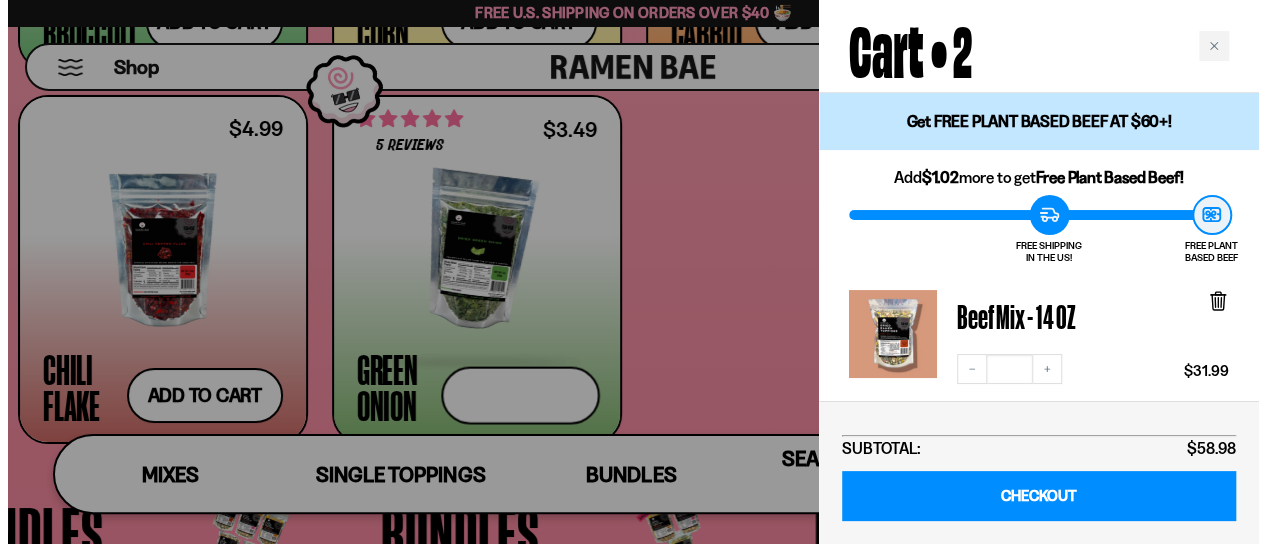scroll, scrollTop: 3497, scrollLeft: 0, axis: vertical 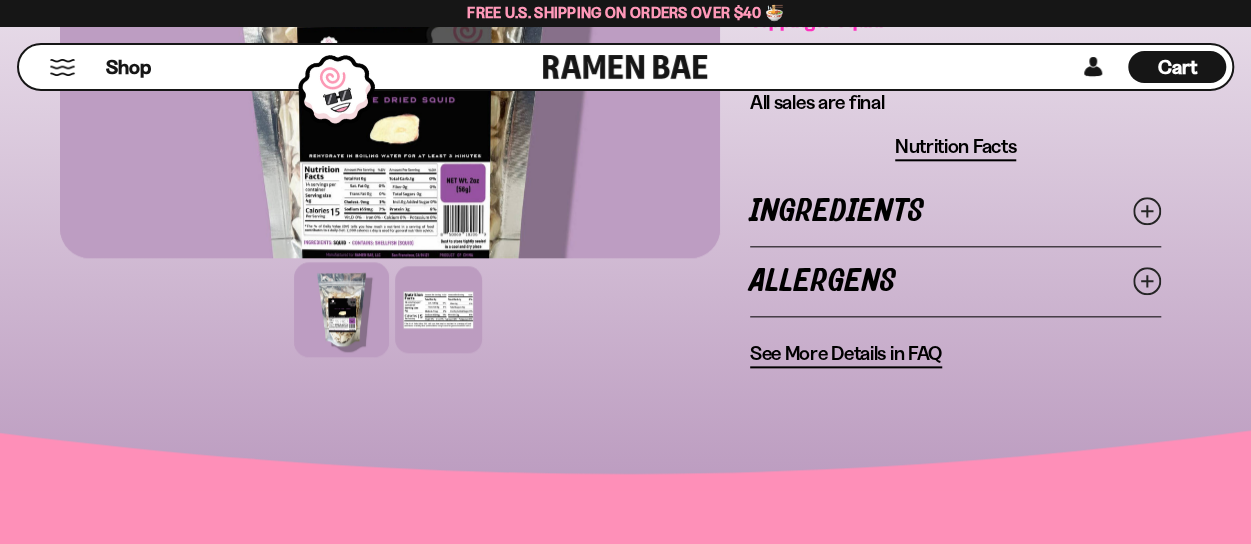 click 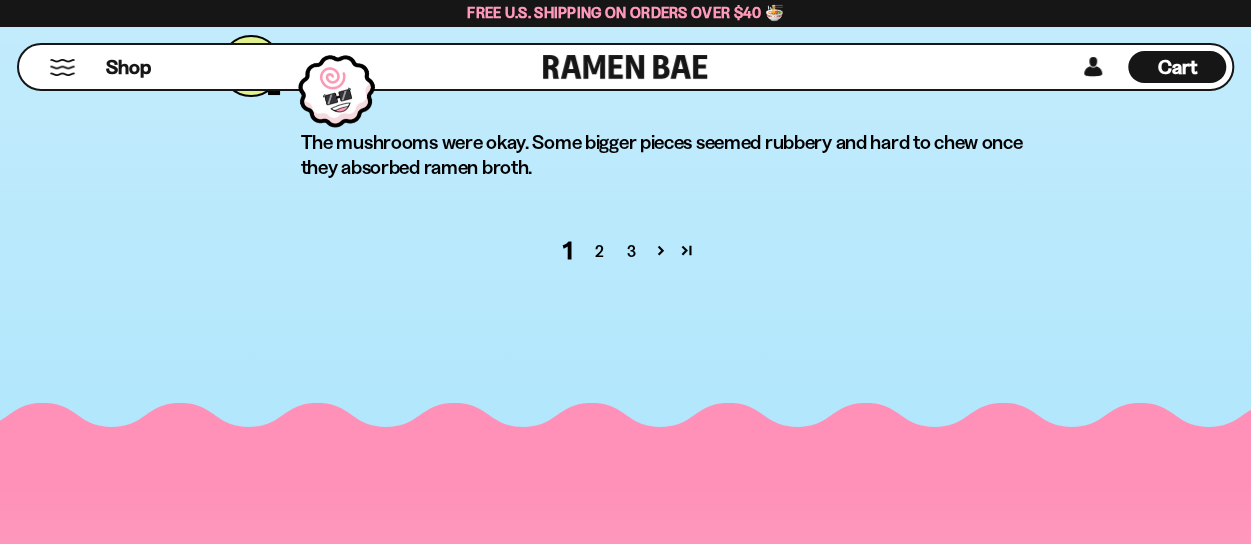 scroll, scrollTop: 7800, scrollLeft: 0, axis: vertical 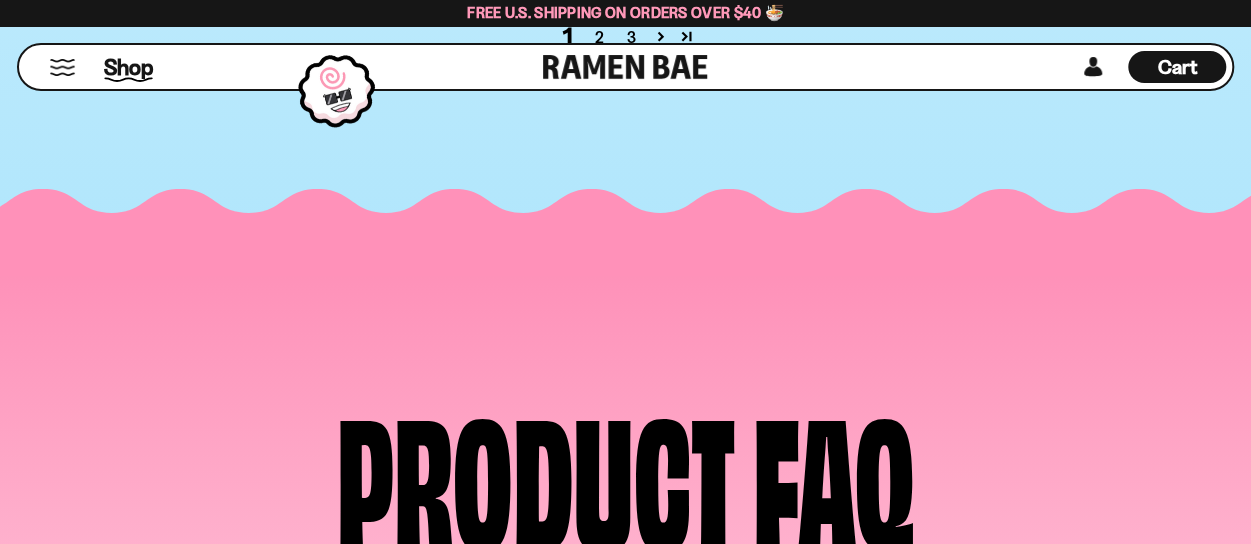 click on "Shop" at bounding box center (128, 67) 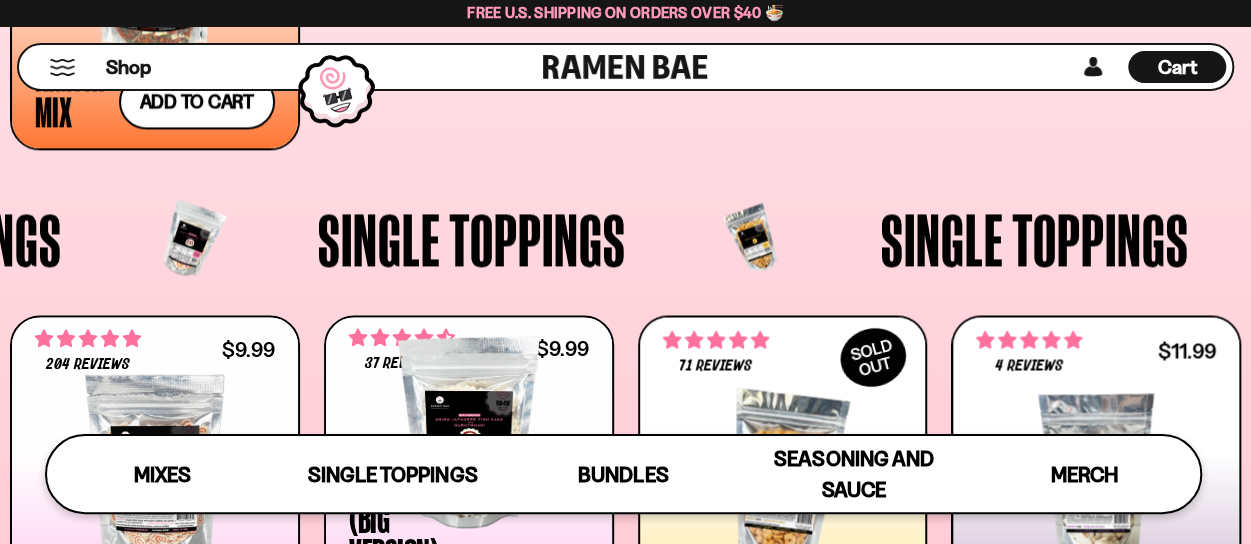 scroll, scrollTop: 1600, scrollLeft: 0, axis: vertical 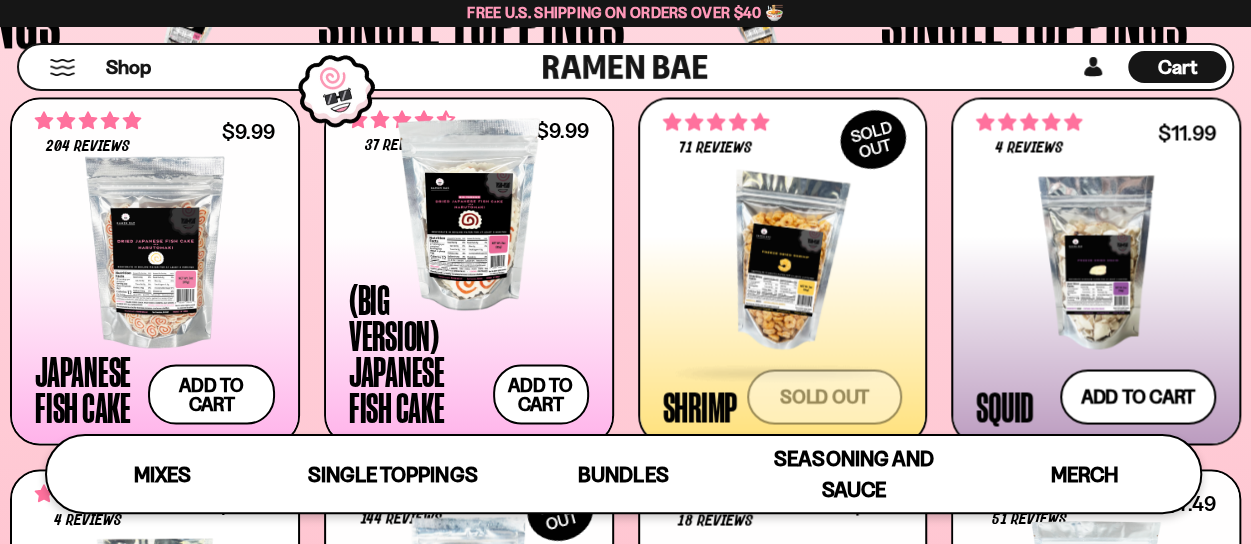 click at bounding box center (783, 262) 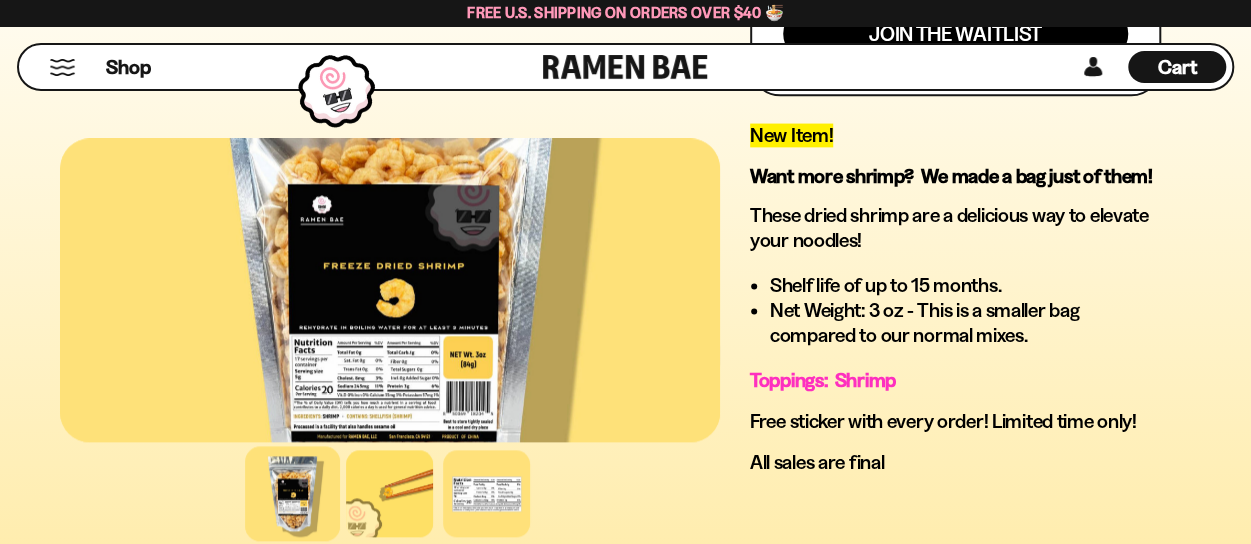 scroll, scrollTop: 1300, scrollLeft: 0, axis: vertical 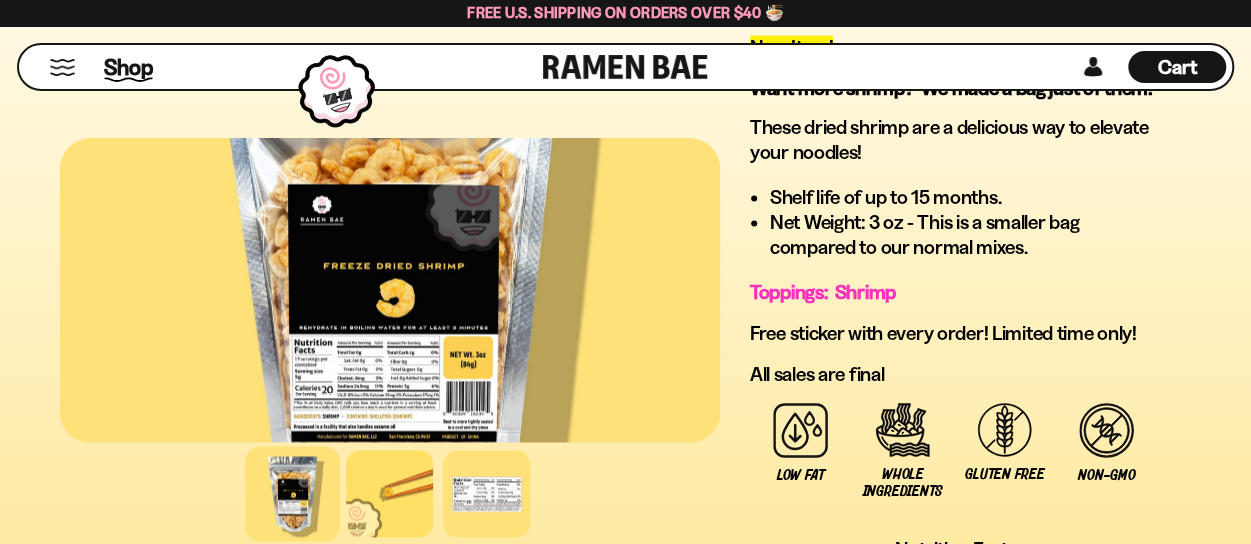 click on "Shop" at bounding box center [128, 67] 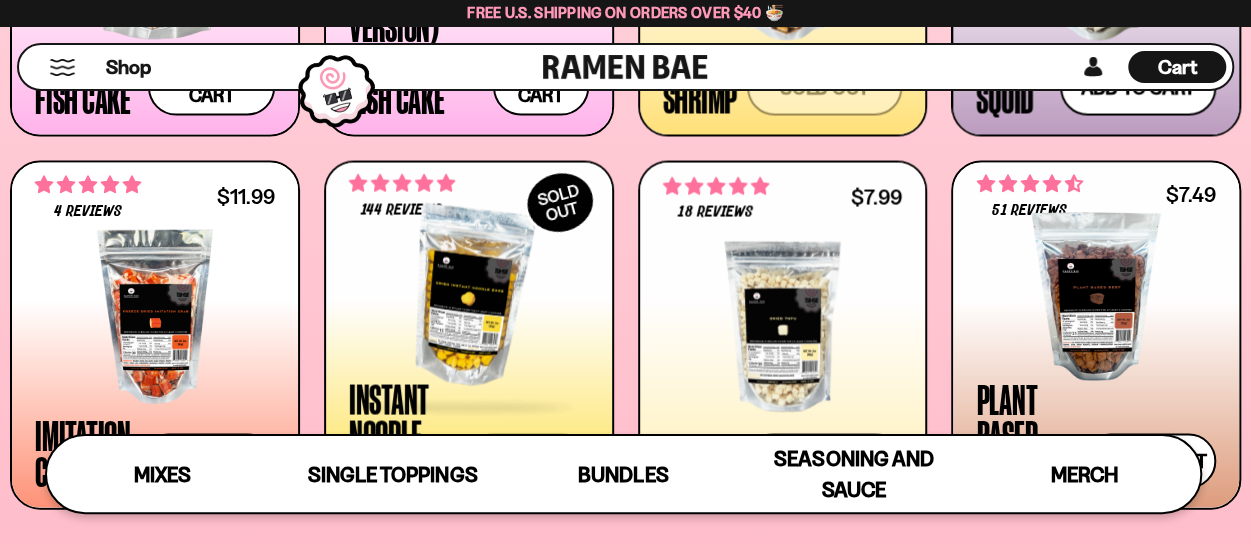 scroll, scrollTop: 2000, scrollLeft: 0, axis: vertical 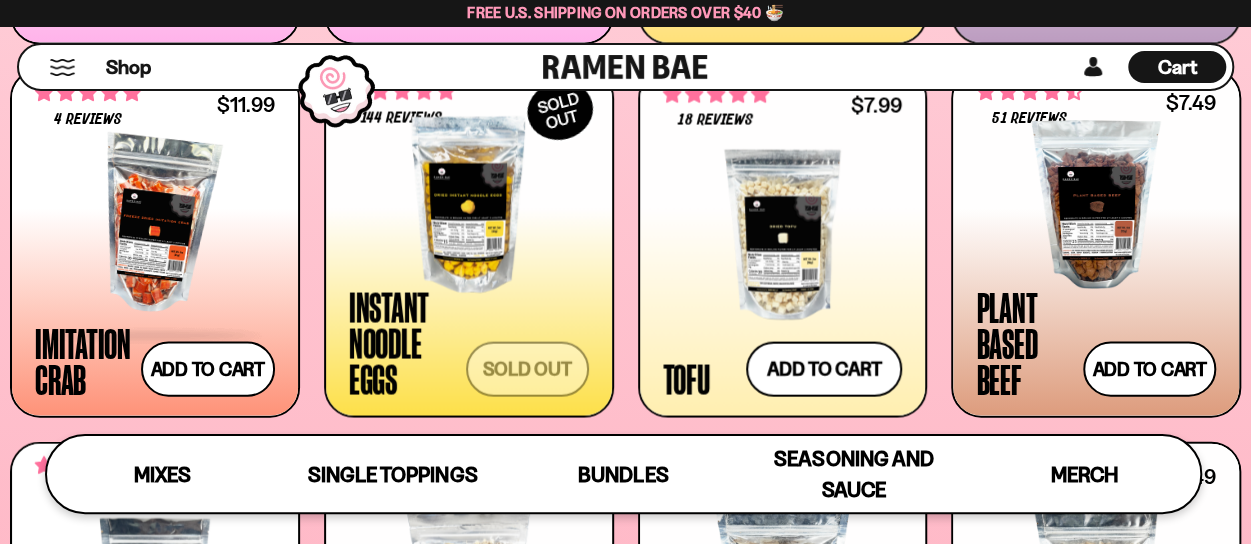 click at bounding box center (155, 225) 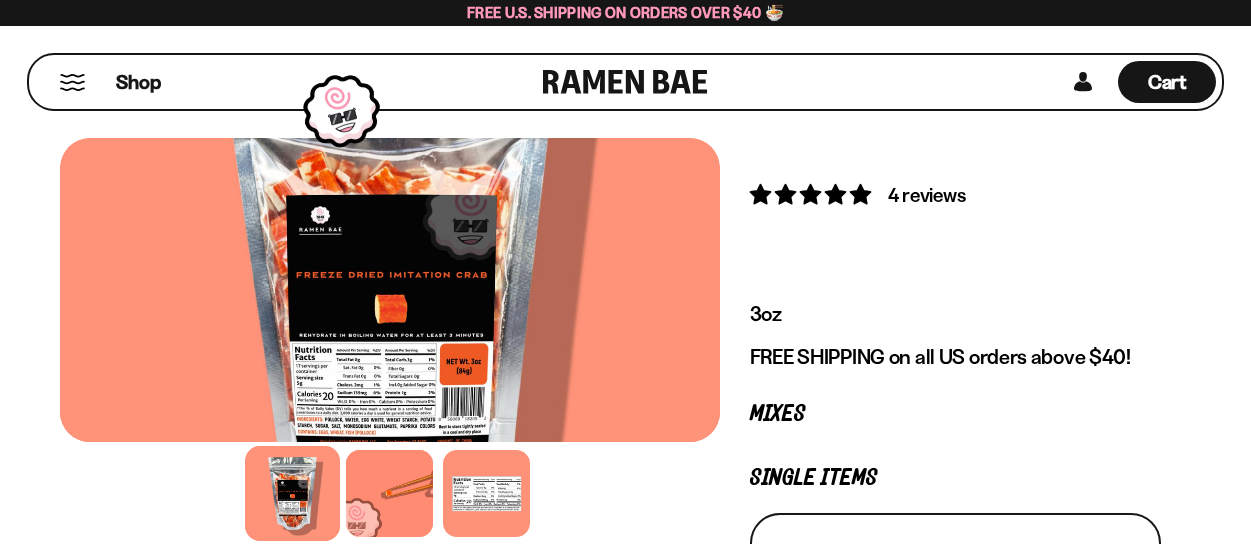 scroll, scrollTop: 0, scrollLeft: 0, axis: both 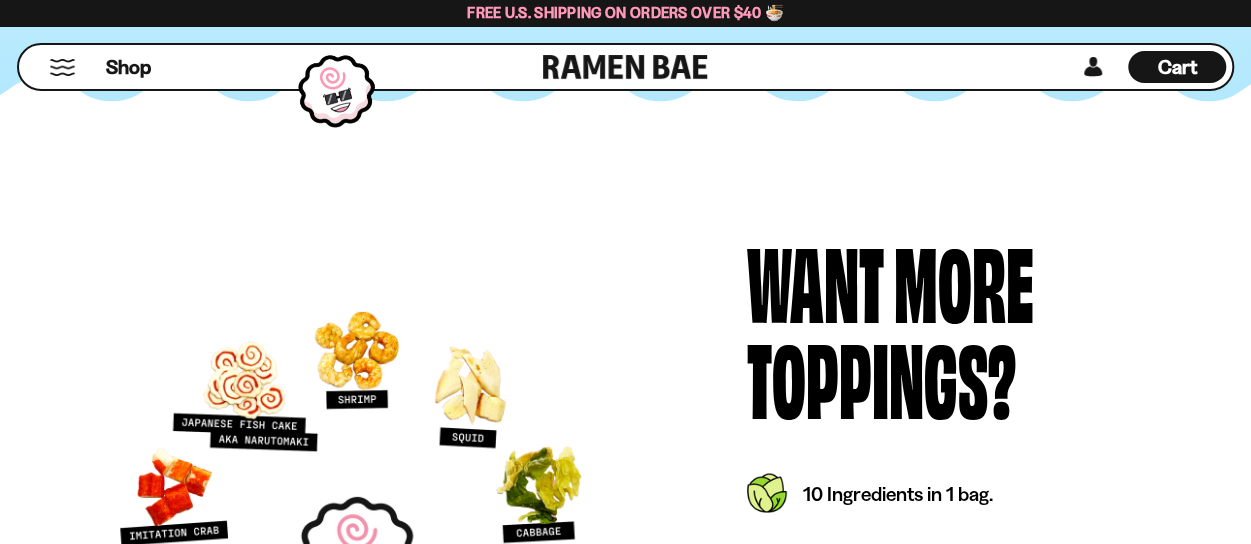 click on "Cart" at bounding box center [1177, 67] 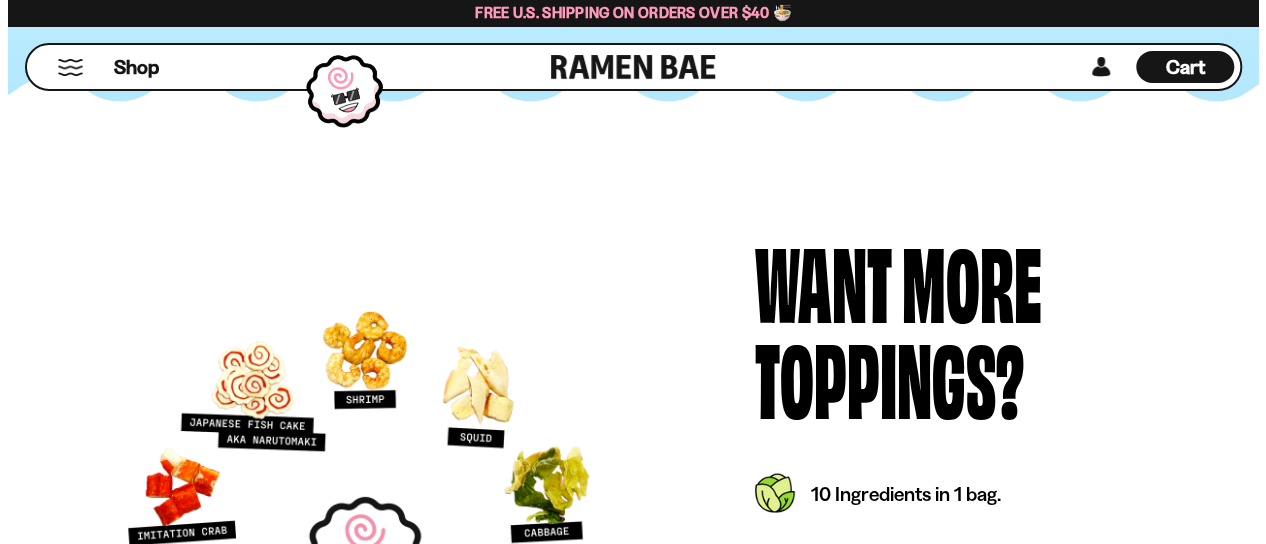 scroll, scrollTop: 5343, scrollLeft: 0, axis: vertical 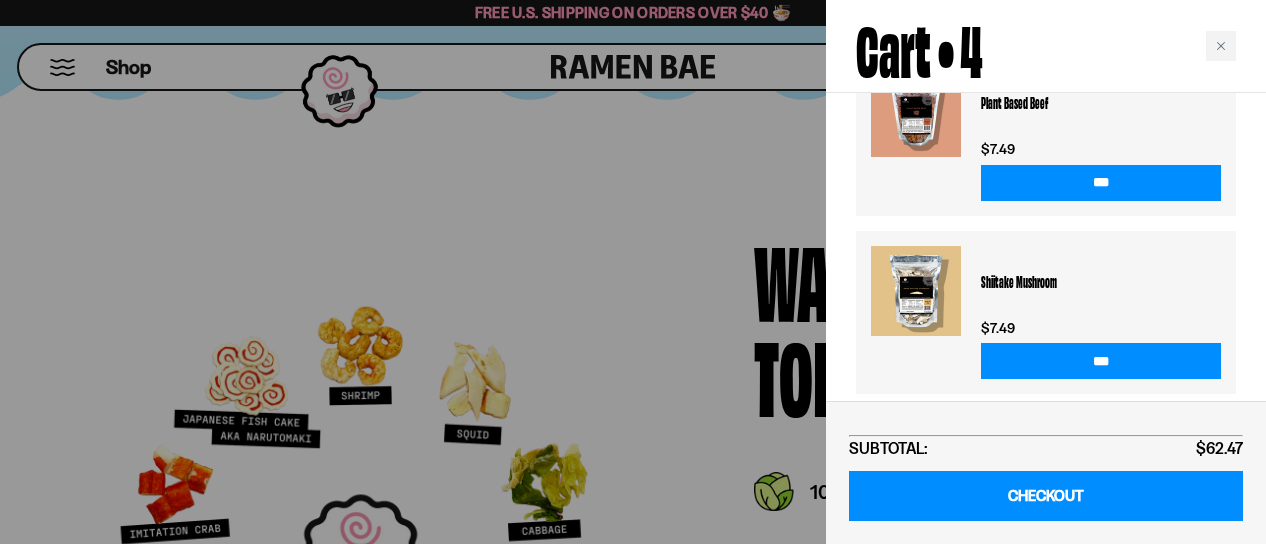 click at bounding box center [633, 272] 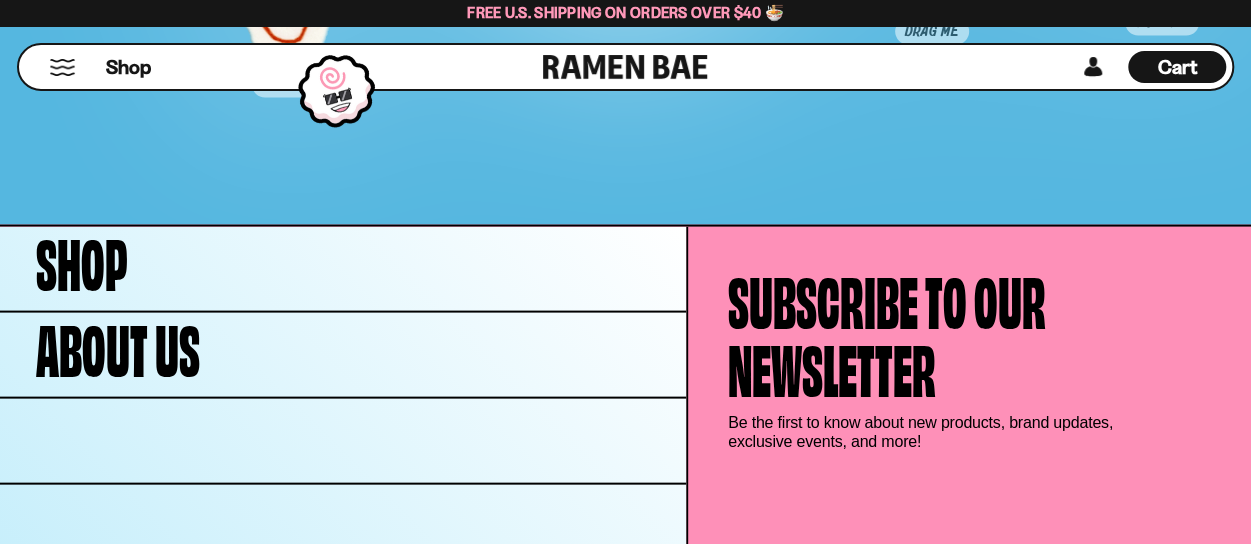scroll, scrollTop: 9584, scrollLeft: 0, axis: vertical 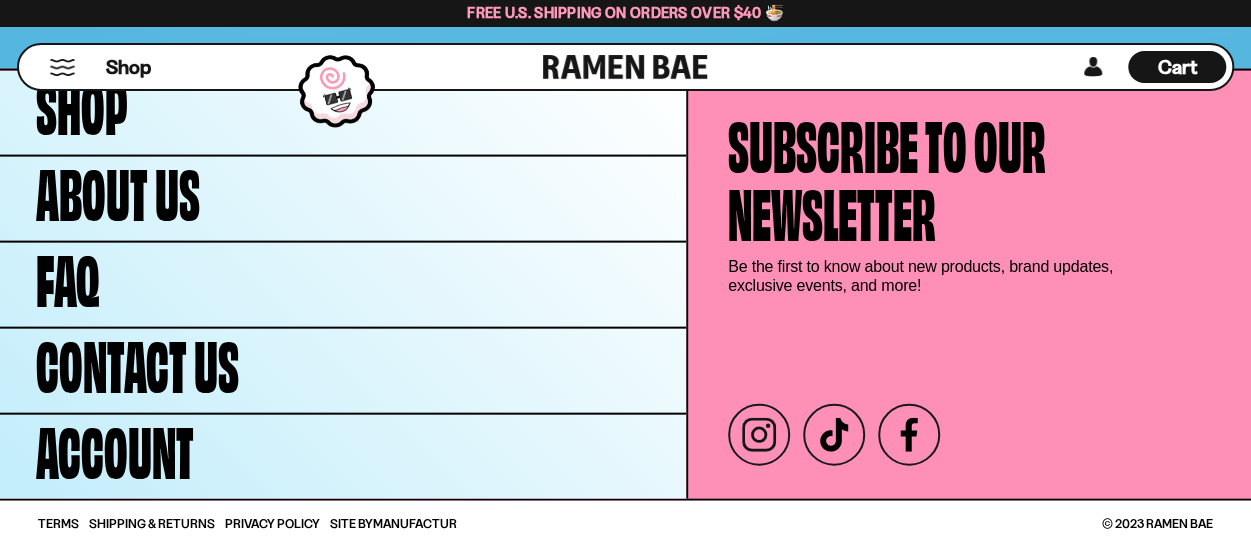 click on "Cart" at bounding box center [1177, 67] 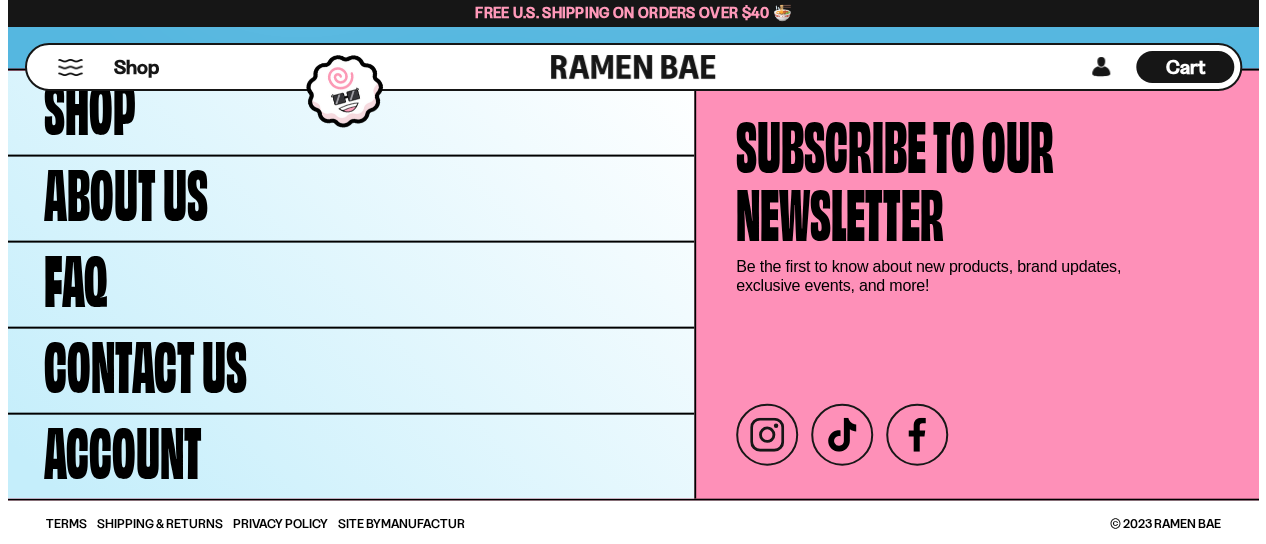 scroll, scrollTop: 9636, scrollLeft: 0, axis: vertical 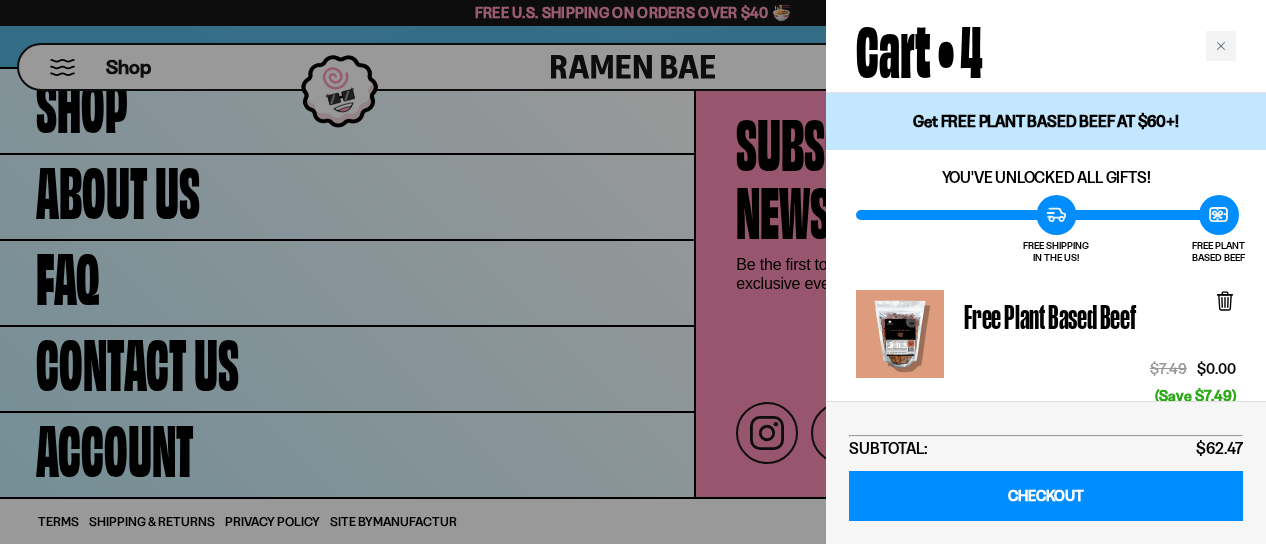 click 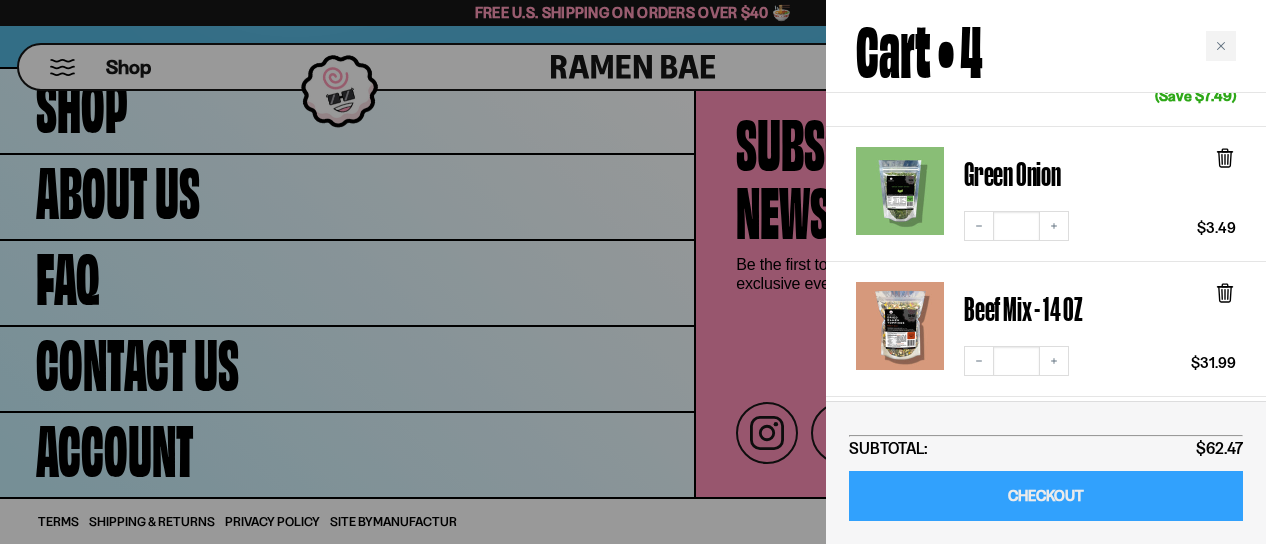 click on "CHECKOUT" at bounding box center [1046, 496] 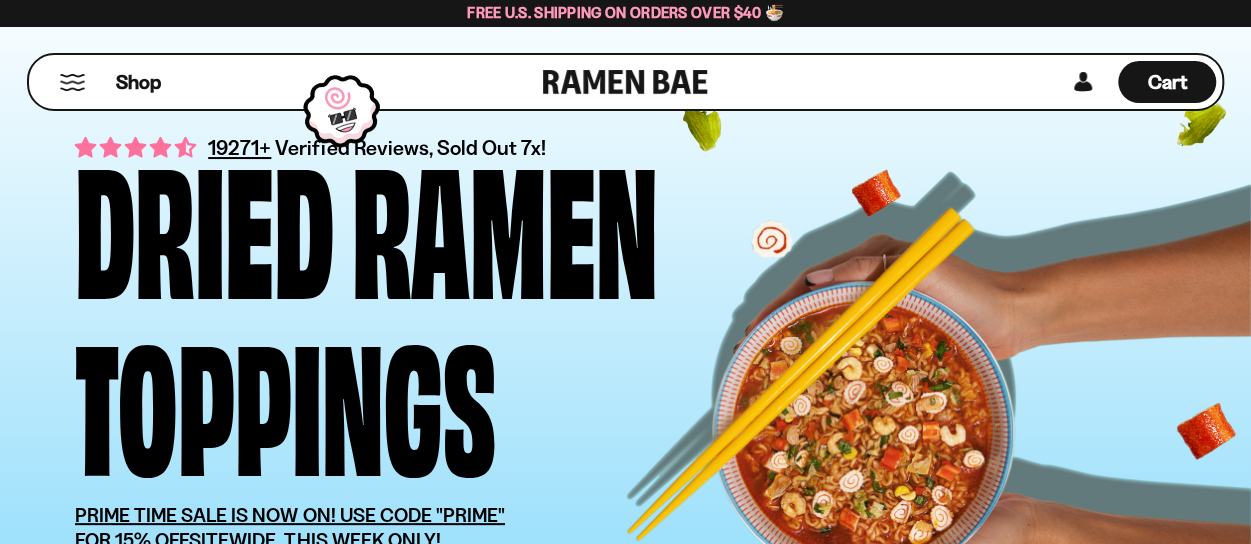 scroll, scrollTop: 0, scrollLeft: 0, axis: both 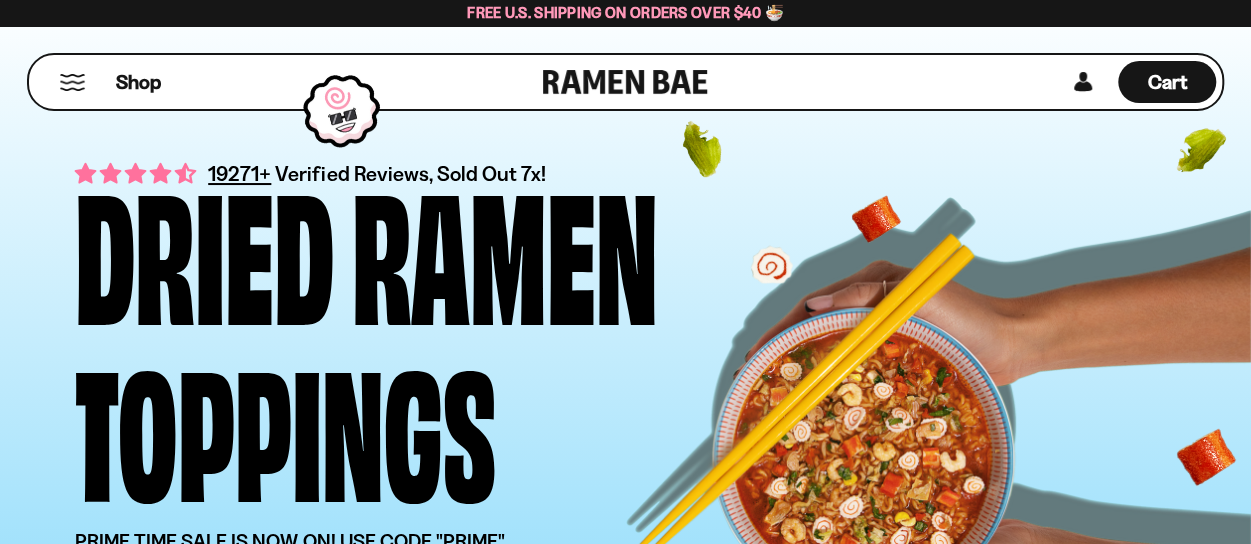 click at bounding box center (72, 82) 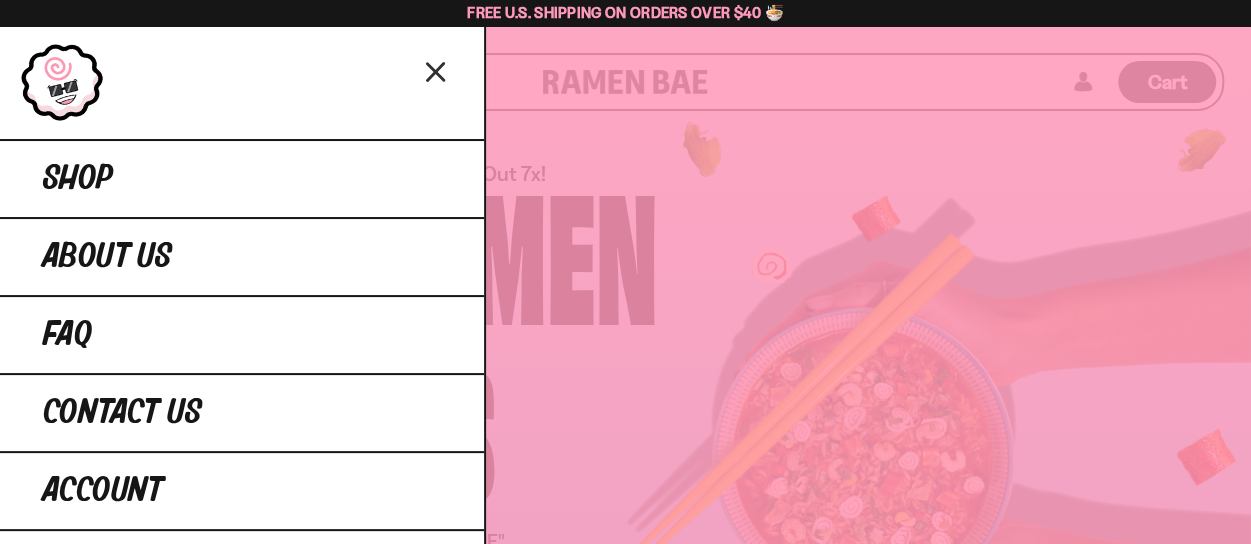 click at bounding box center [625, 272] 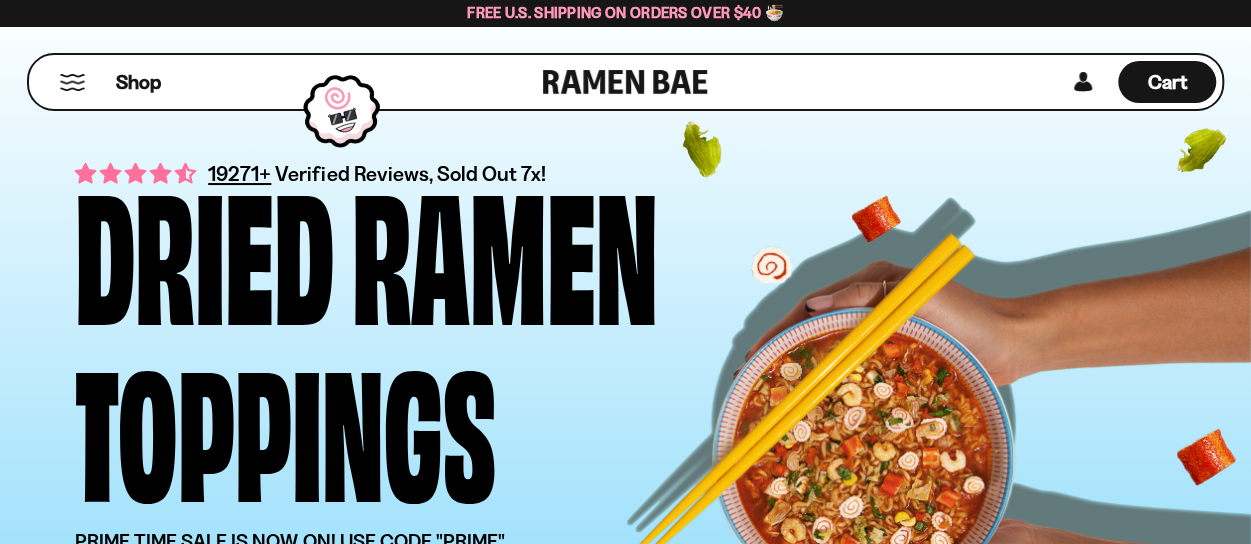 click at bounding box center [625, 82] 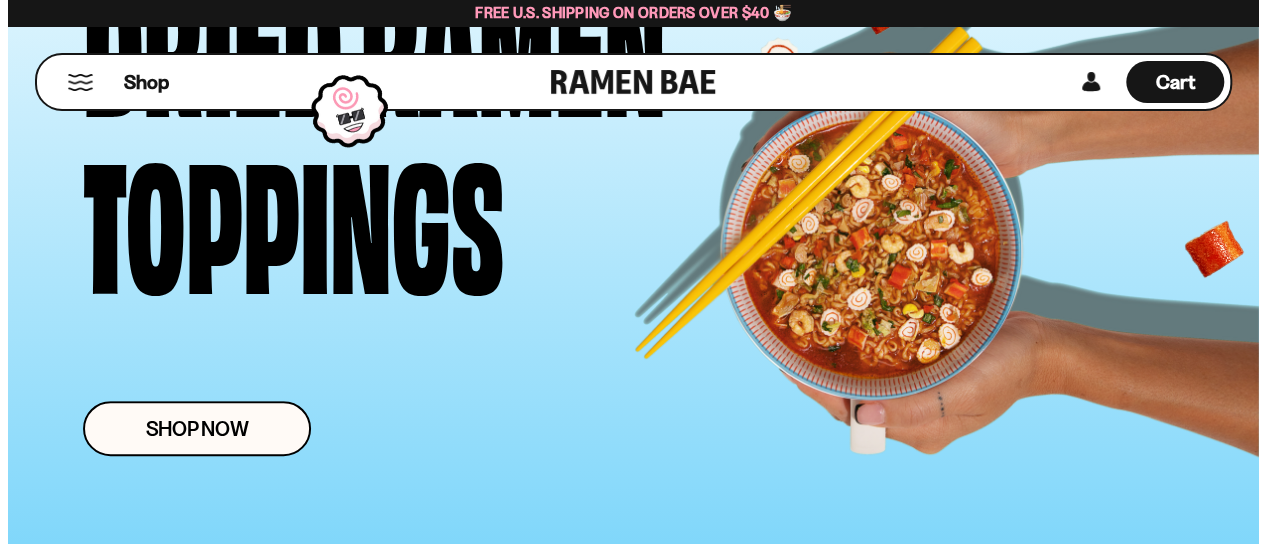 scroll, scrollTop: 500, scrollLeft: 0, axis: vertical 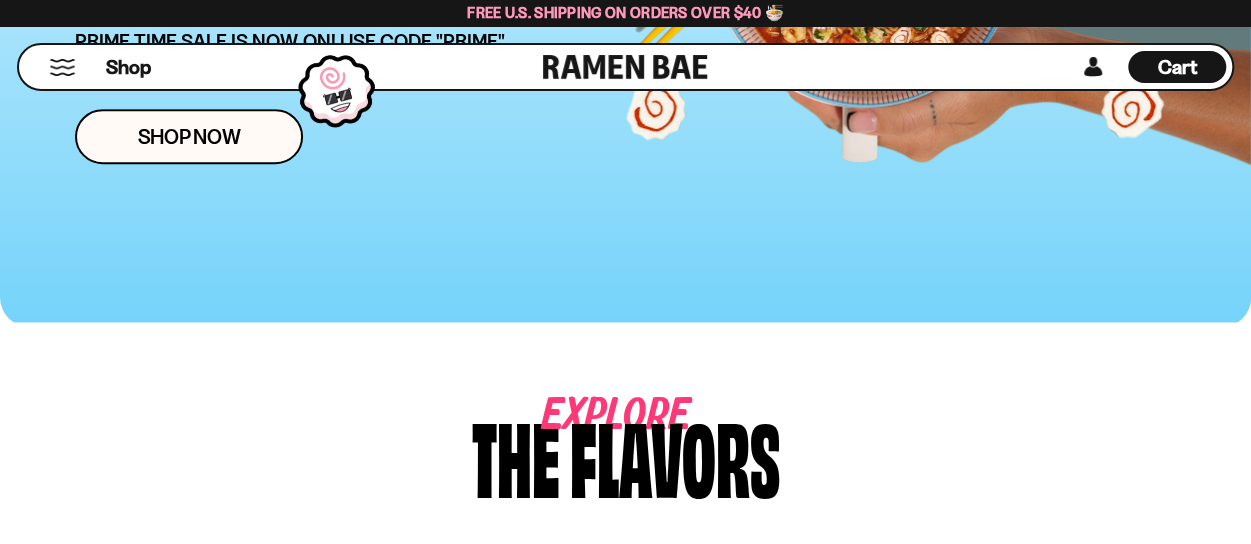 click on "Cart" at bounding box center (1177, 67) 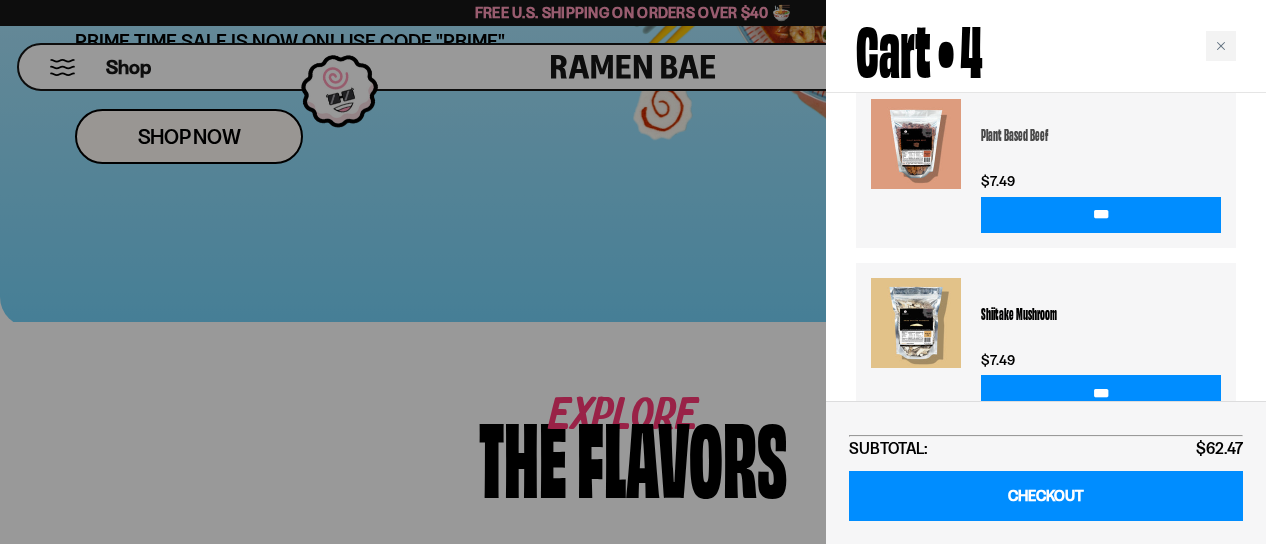 scroll, scrollTop: 1132, scrollLeft: 0, axis: vertical 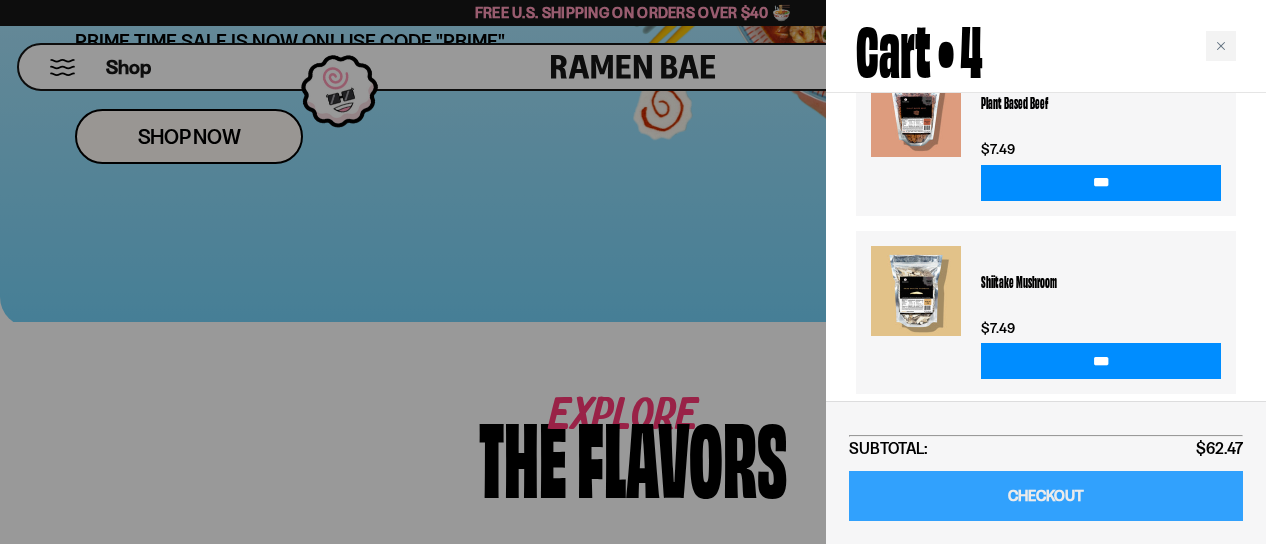 click on "CHECKOUT" at bounding box center (1046, 496) 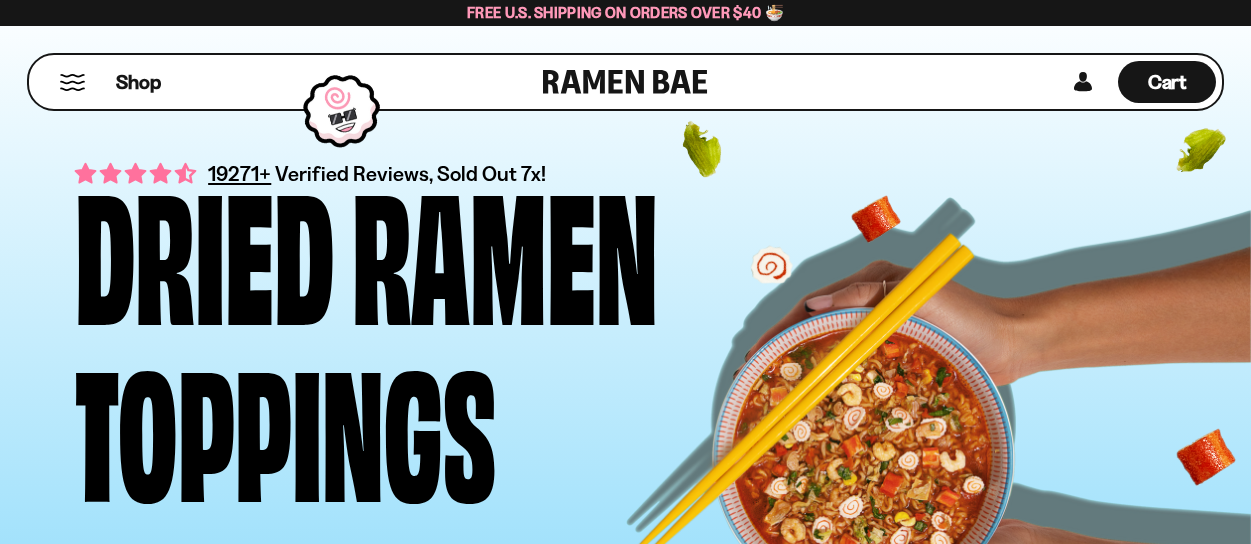 scroll, scrollTop: 0, scrollLeft: 0, axis: both 